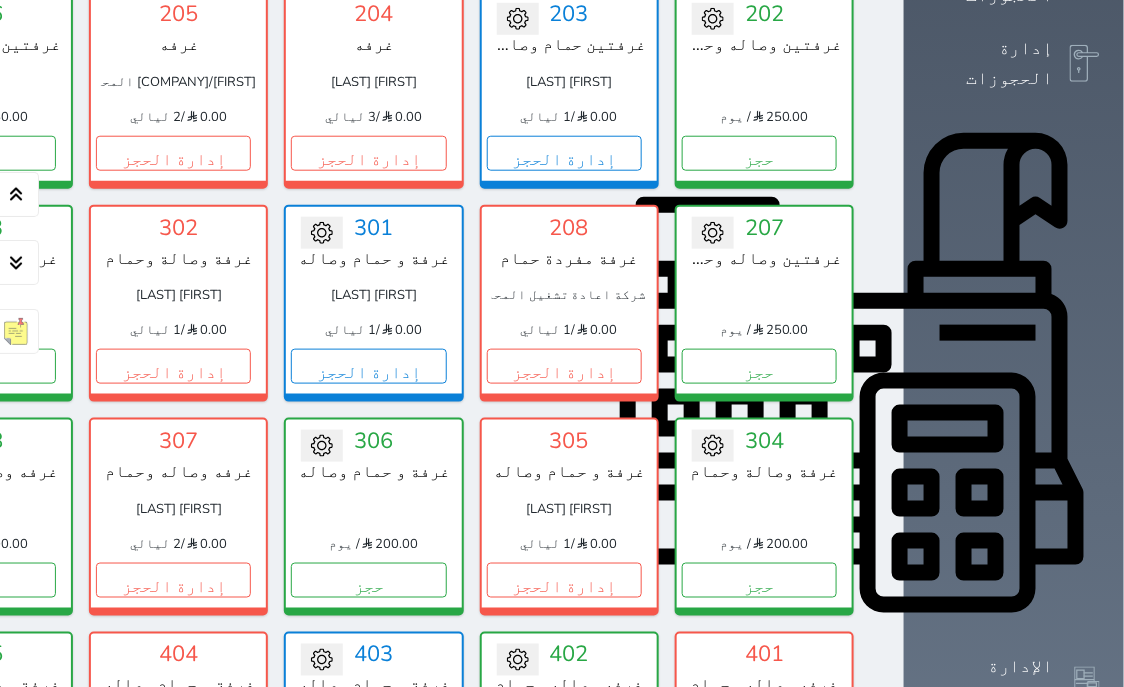 scroll, scrollTop: 663, scrollLeft: 0, axis: vertical 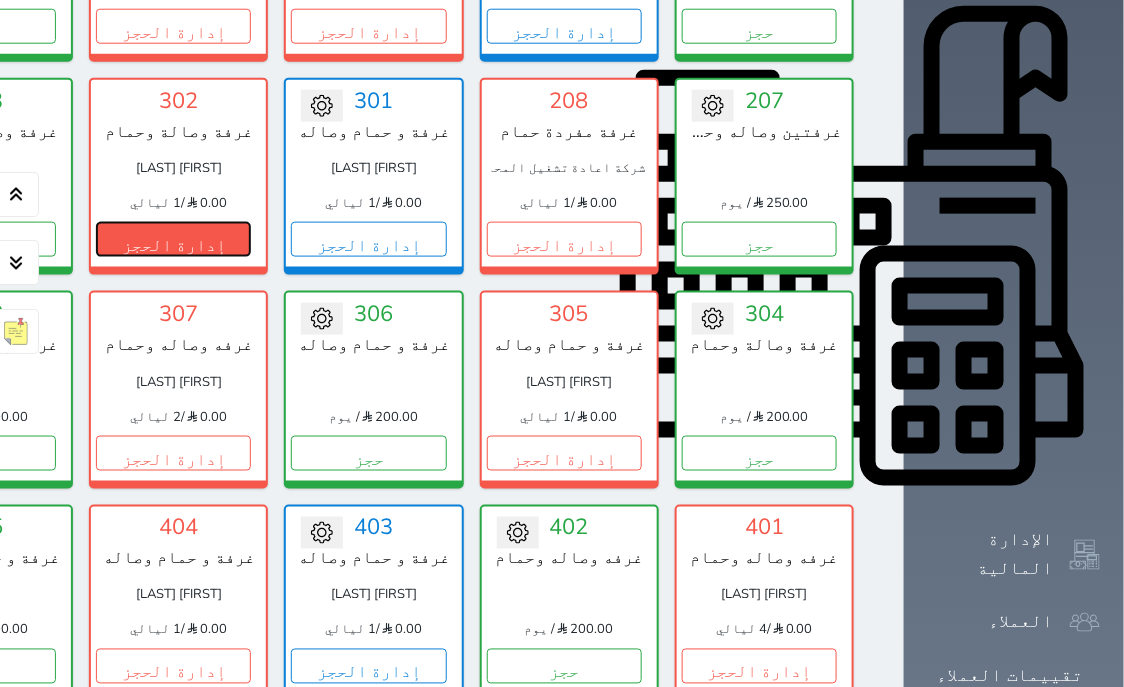 click on "إدارة الحجز" at bounding box center (173, 239) 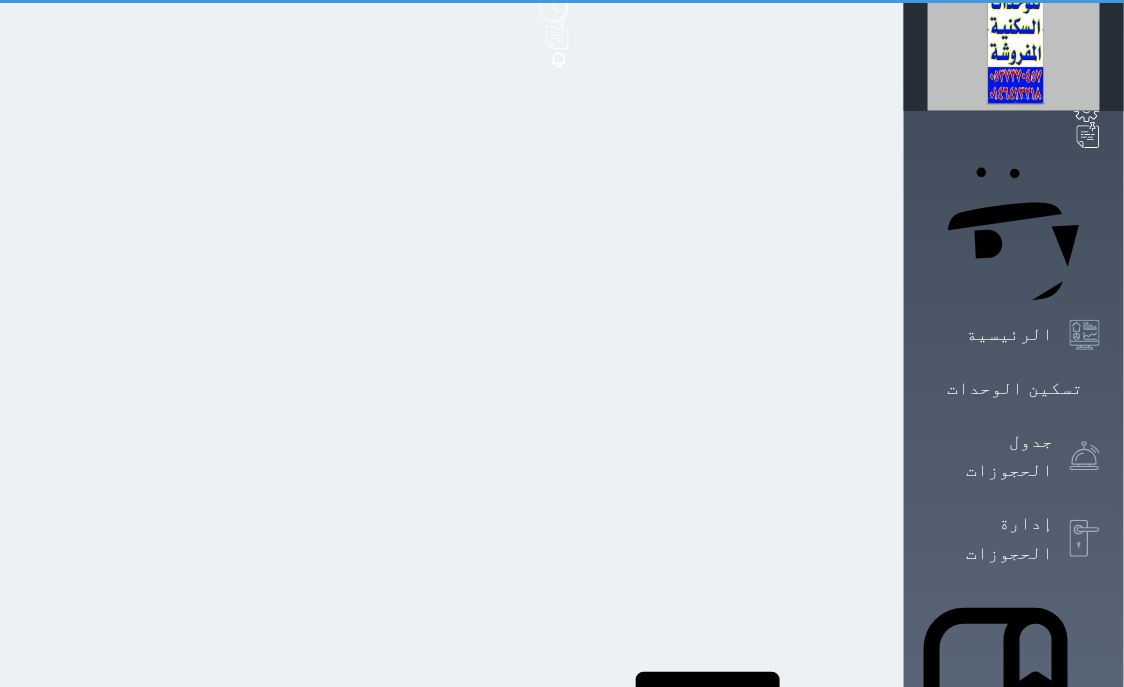 scroll, scrollTop: 0, scrollLeft: 0, axis: both 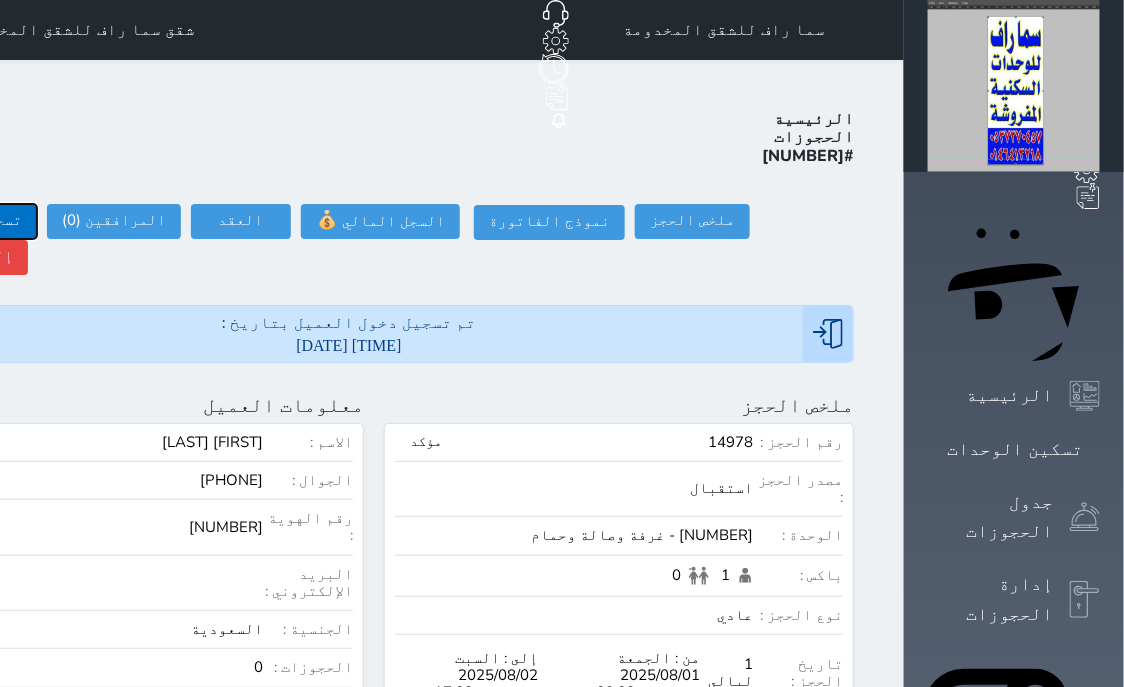 click on "تسجيل مغادرة" at bounding box center (-30, 221) 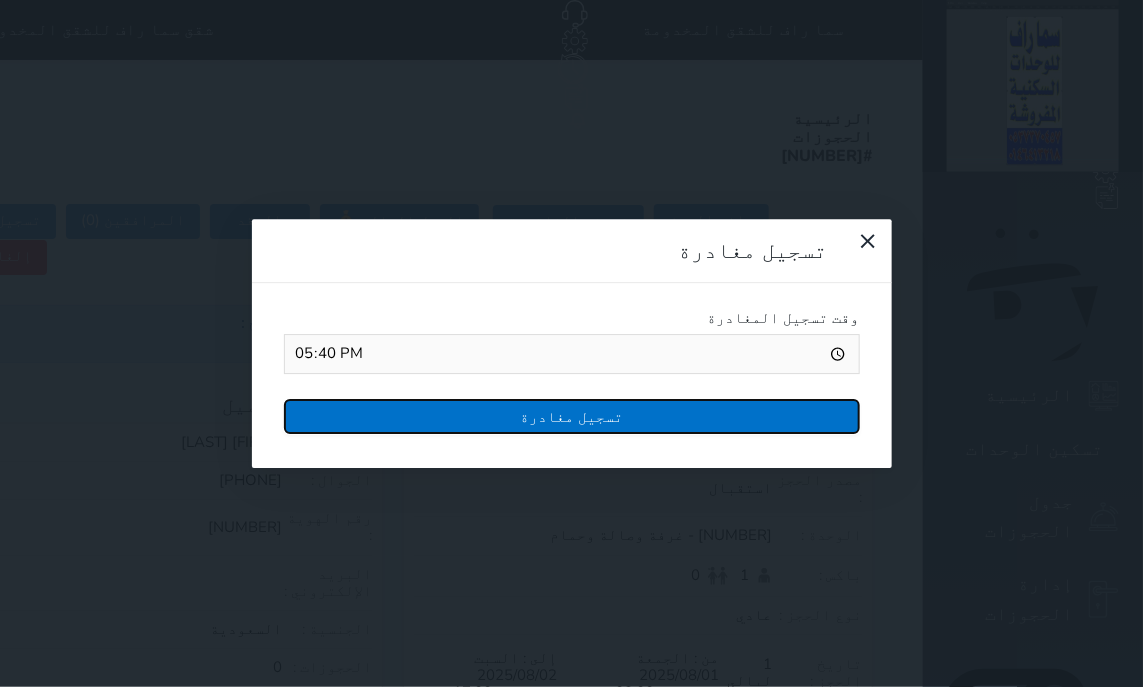 click on "تسجيل مغادرة" at bounding box center [572, 416] 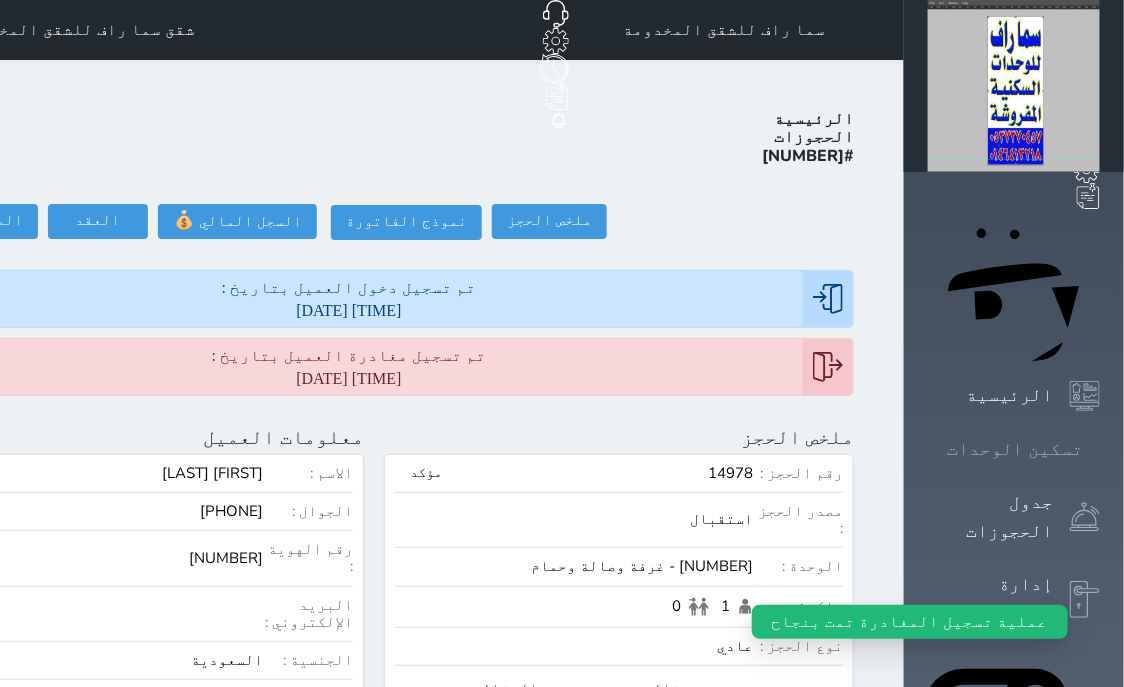 click 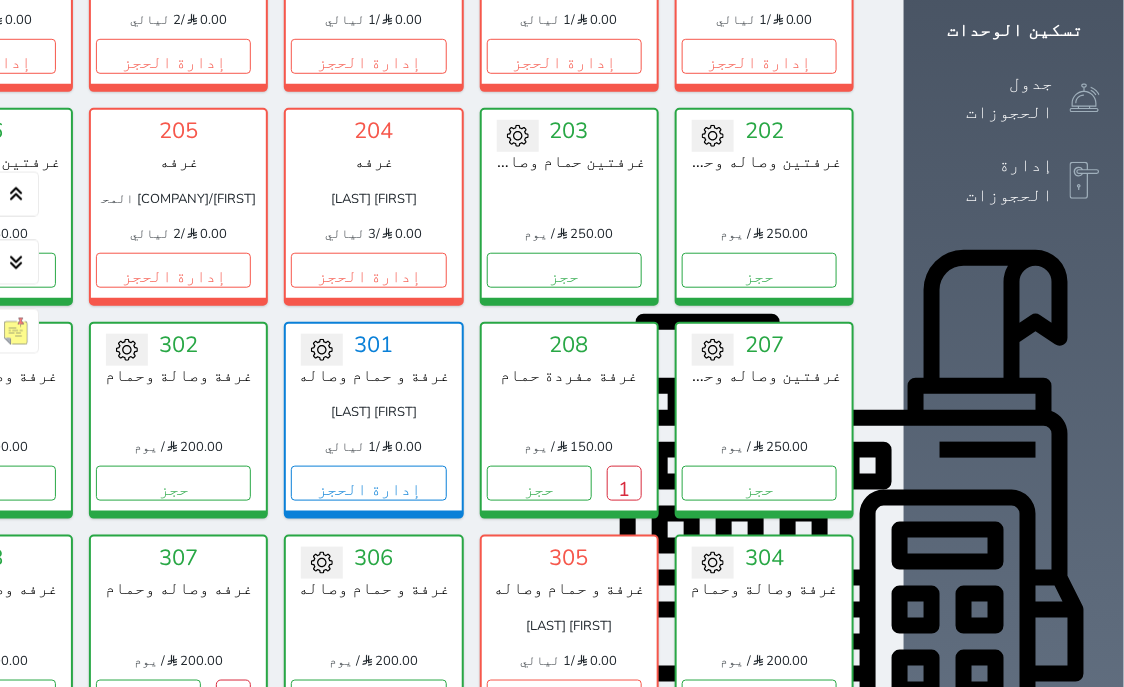 scroll, scrollTop: 460, scrollLeft: 0, axis: vertical 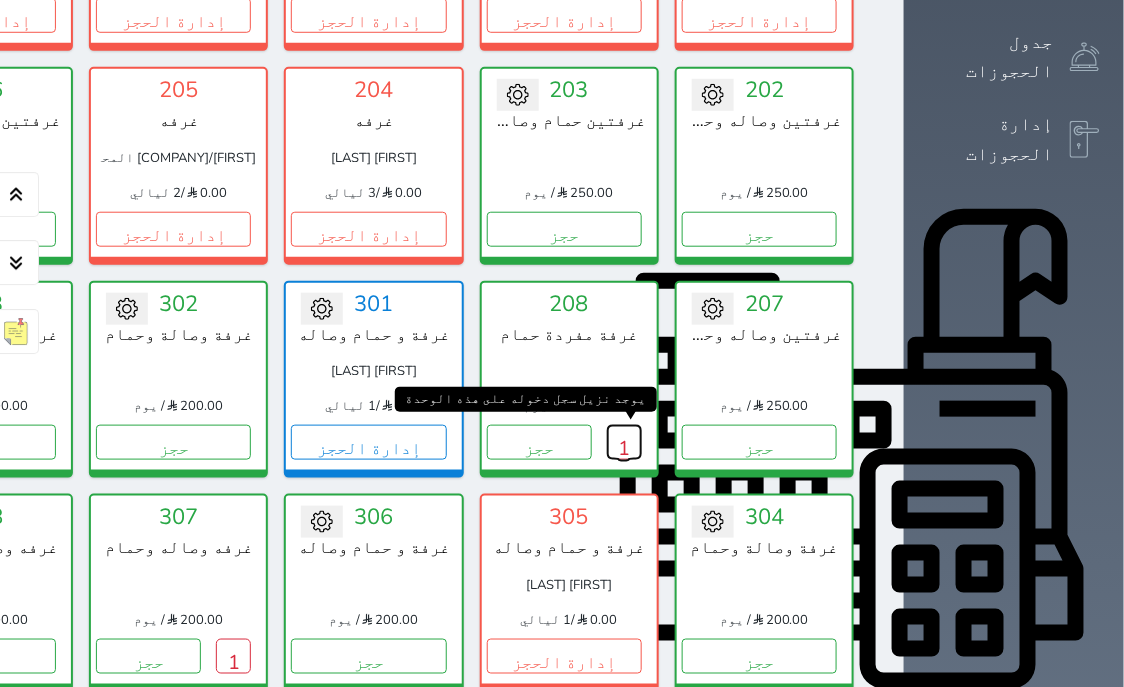 click on "1" at bounding box center (624, 442) 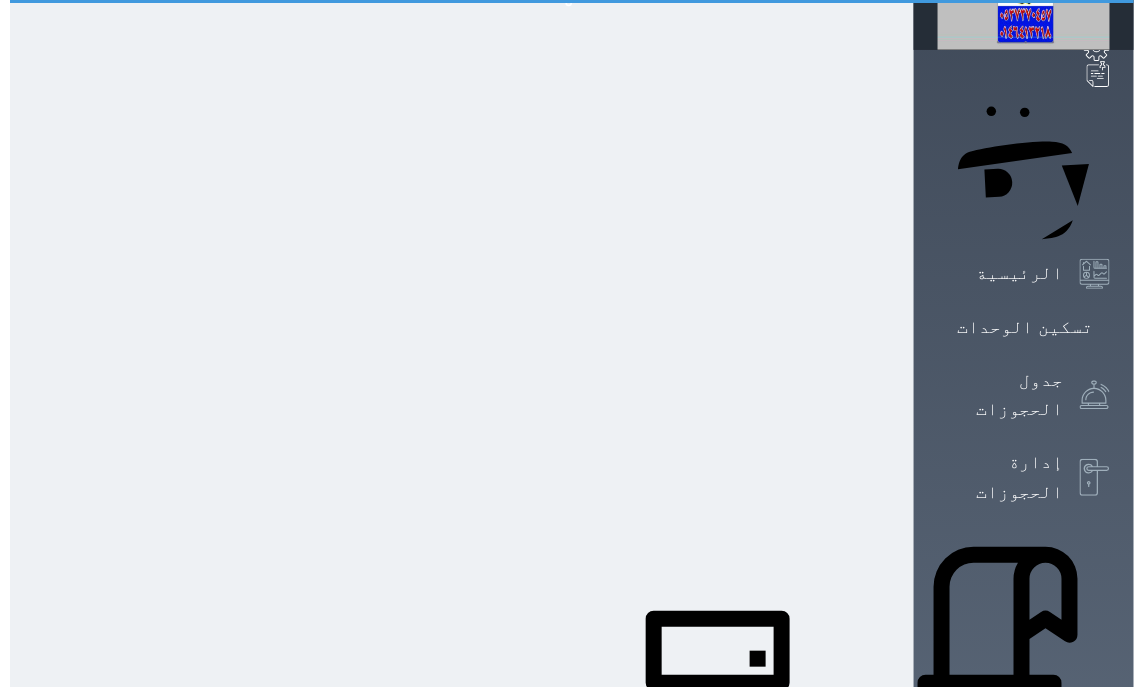 scroll, scrollTop: 0, scrollLeft: 0, axis: both 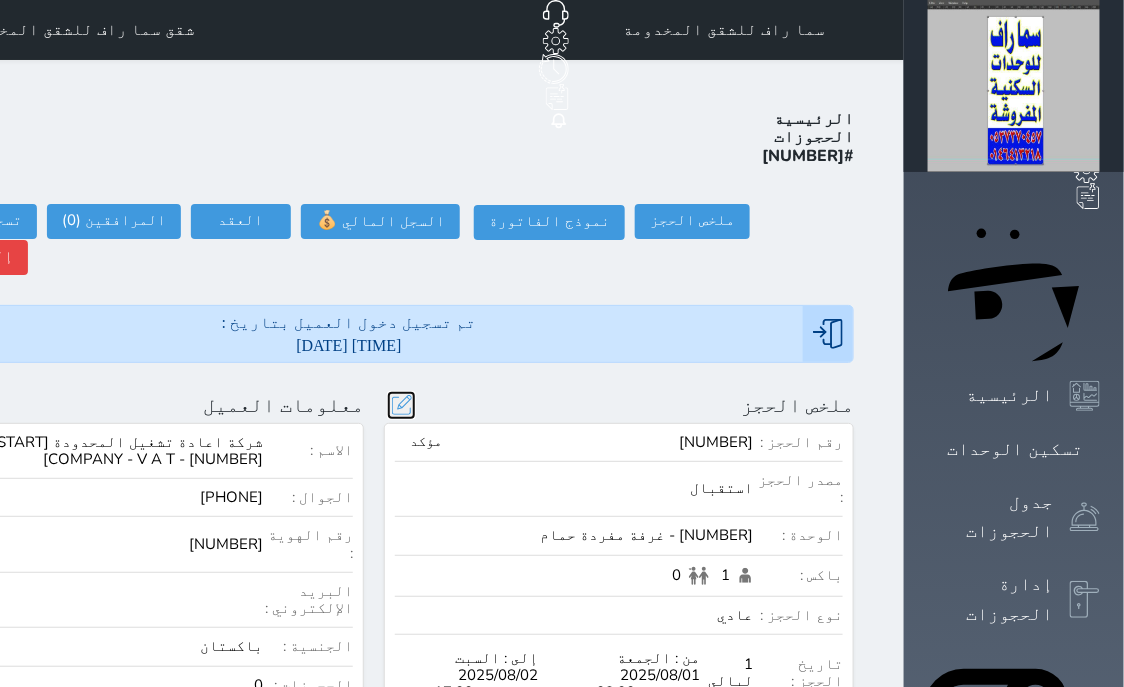 click at bounding box center [401, 405] 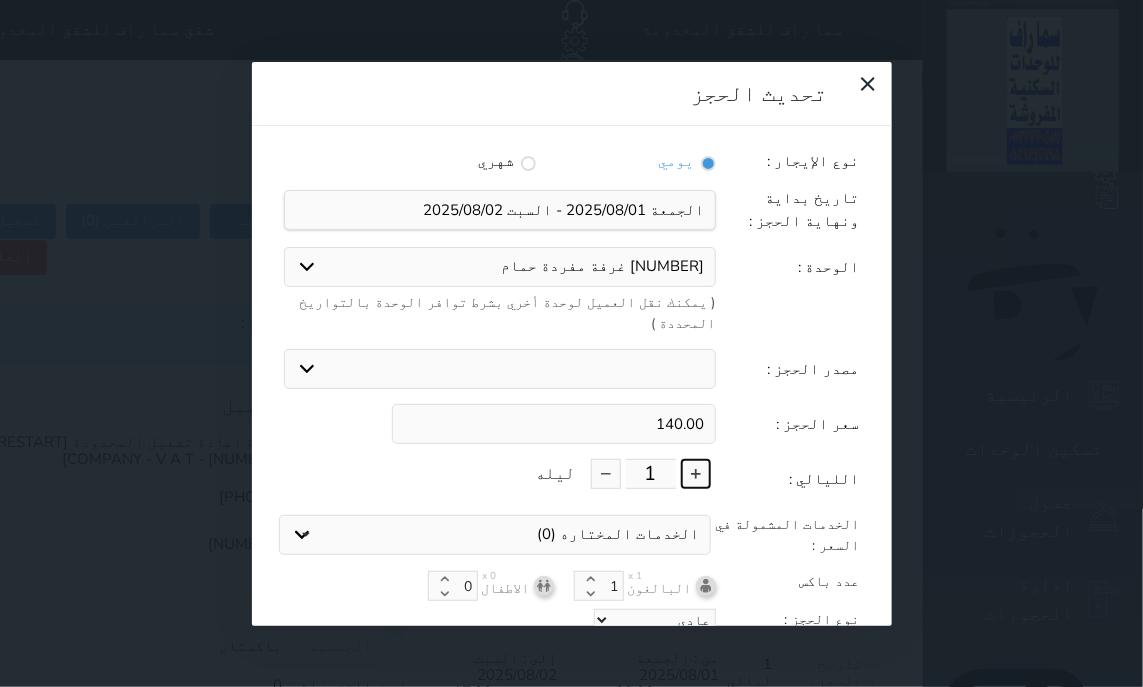 click at bounding box center (696, 474) 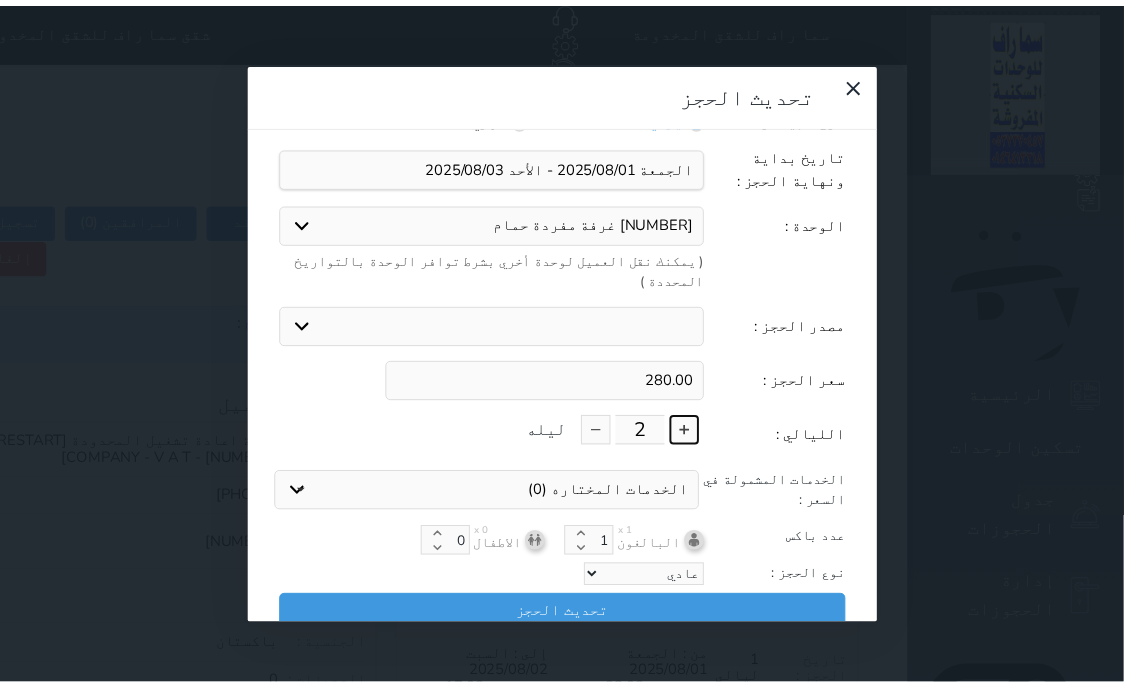 scroll, scrollTop: 44, scrollLeft: 0, axis: vertical 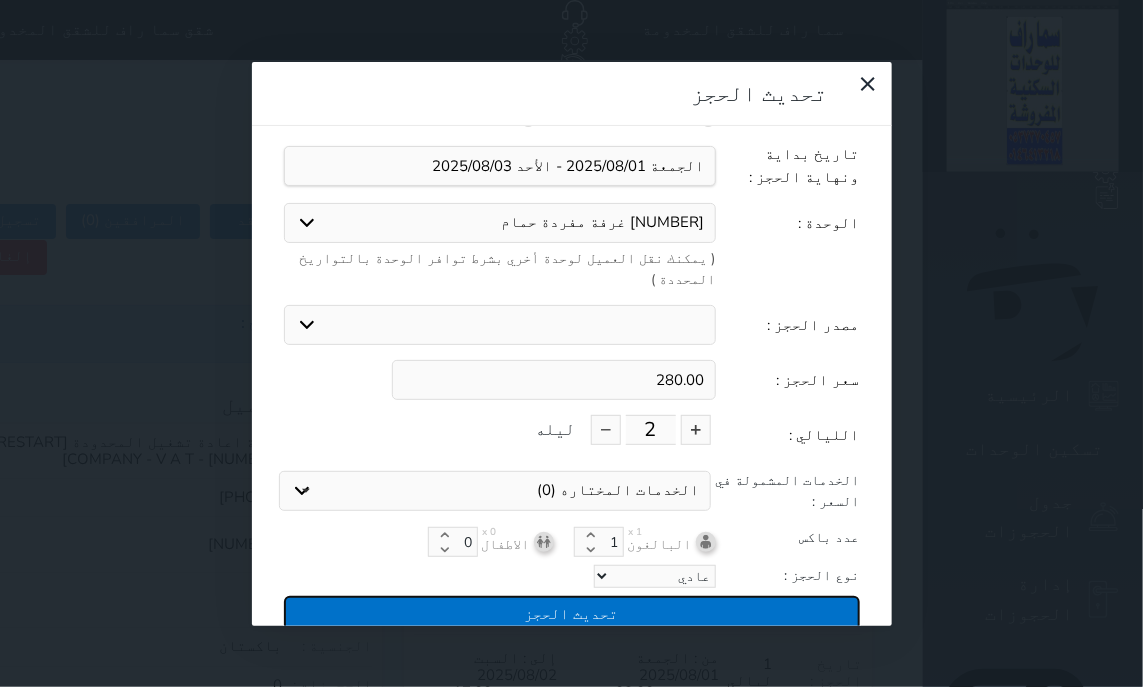 click on "تحديث الحجز" at bounding box center (572, 613) 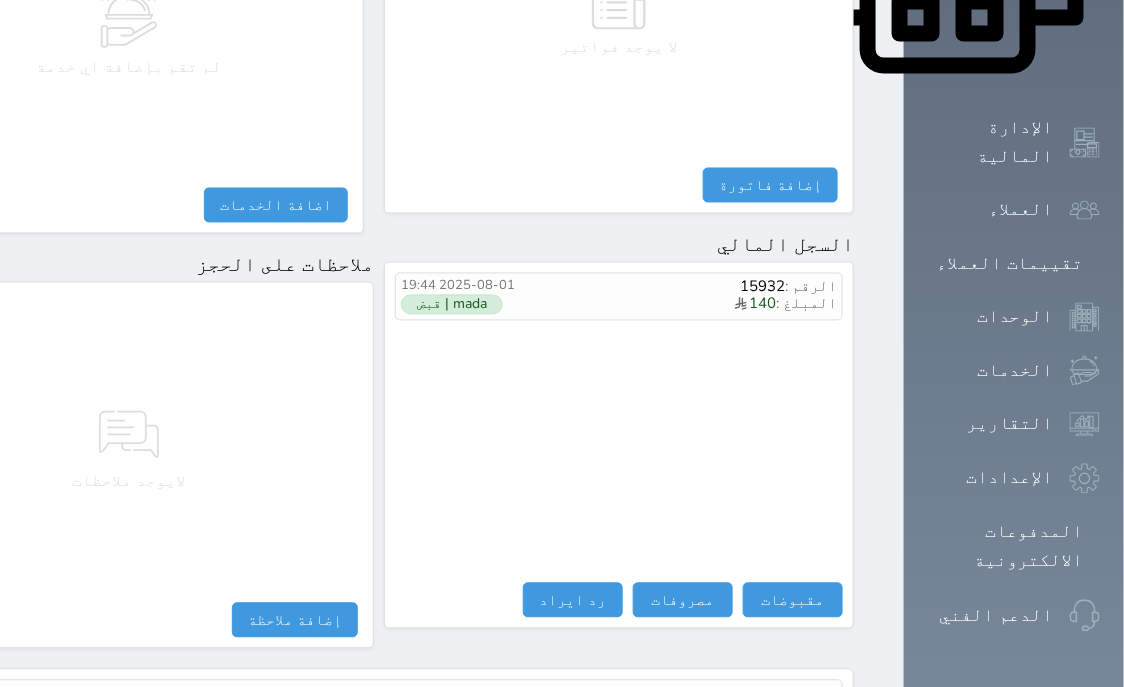 scroll, scrollTop: 1095, scrollLeft: 0, axis: vertical 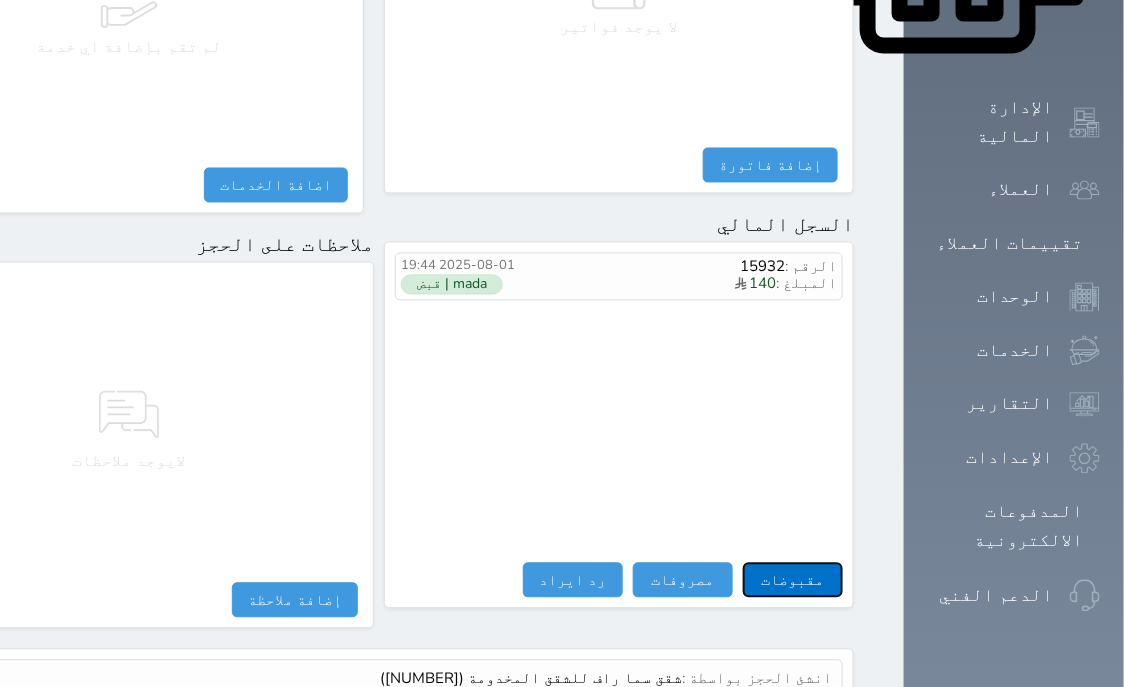 click on "مقبوضات" at bounding box center [793, 580] 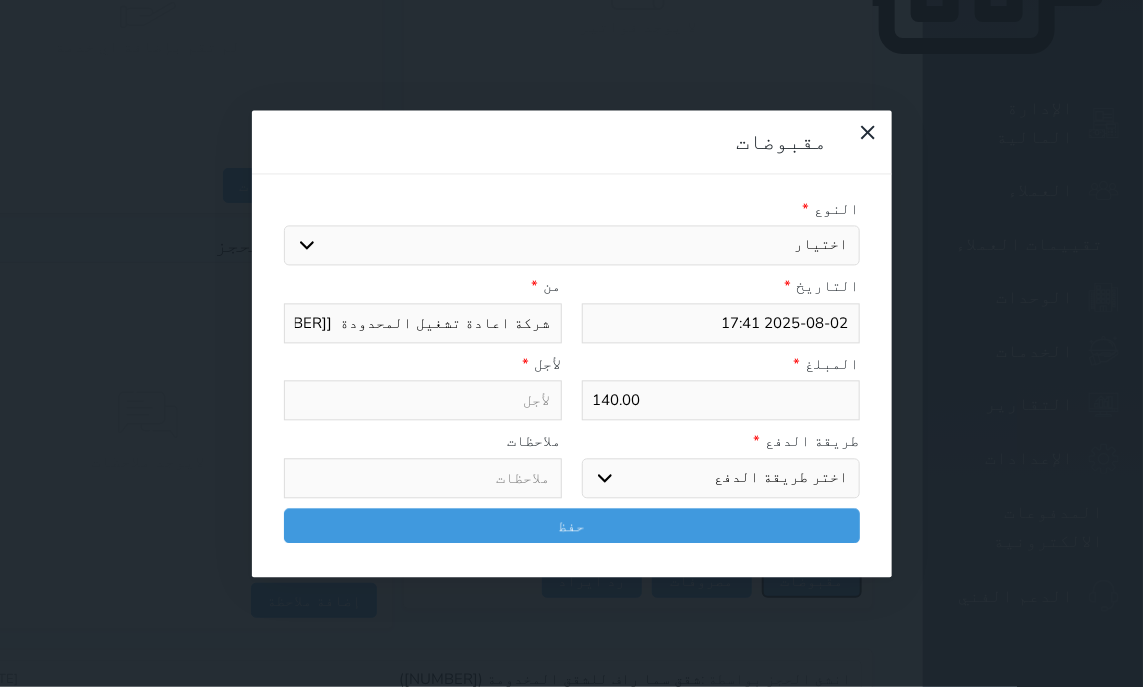 select 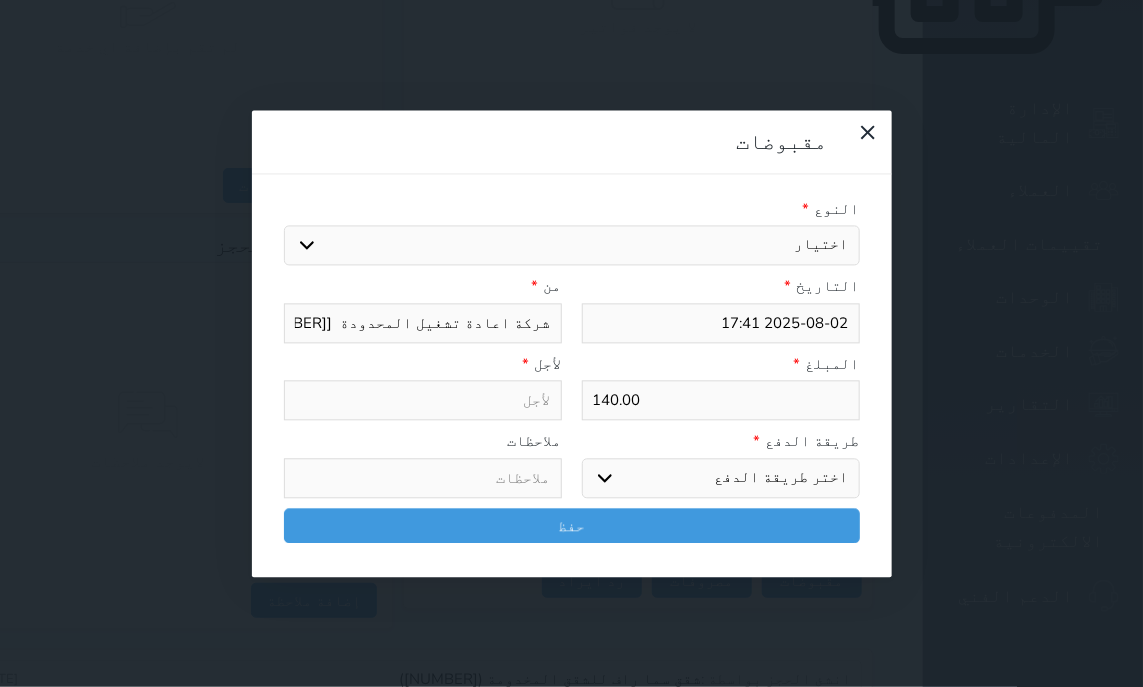 select on "14389" 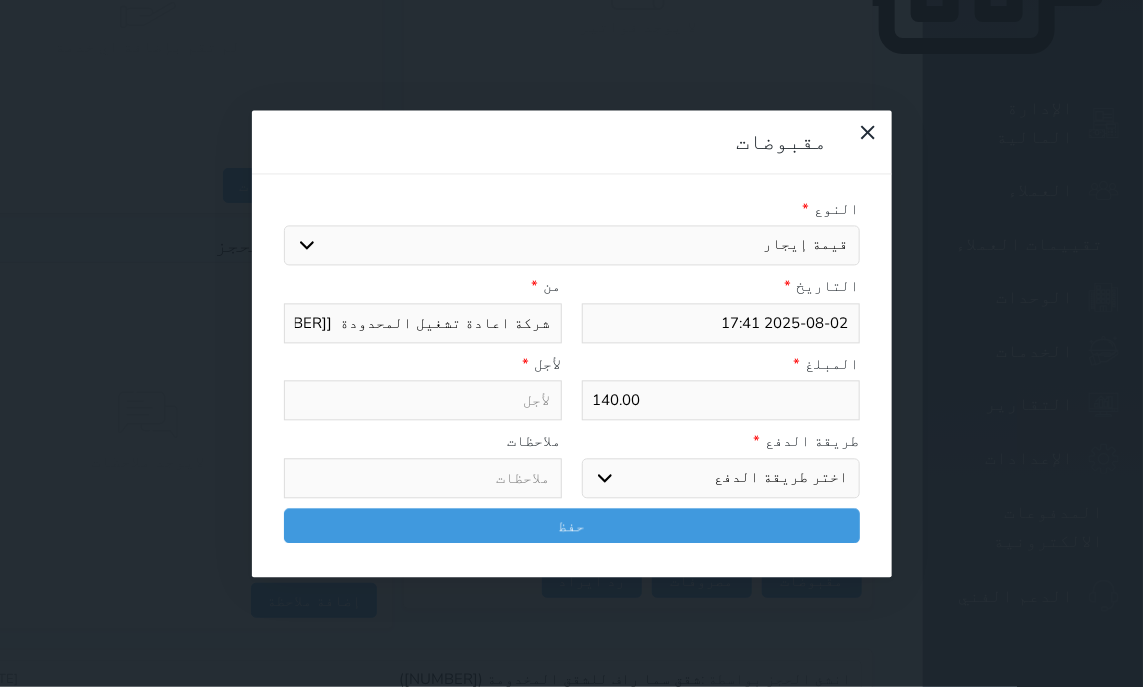 click on "قيمة إيجار" at bounding box center [0, 0] 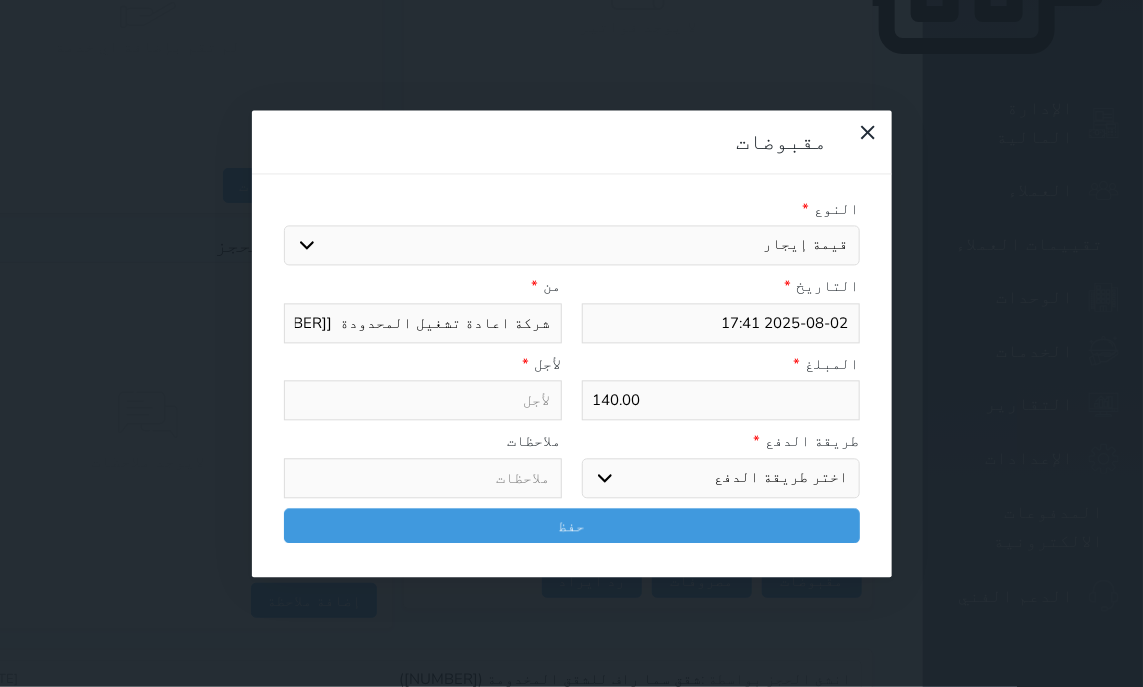 select 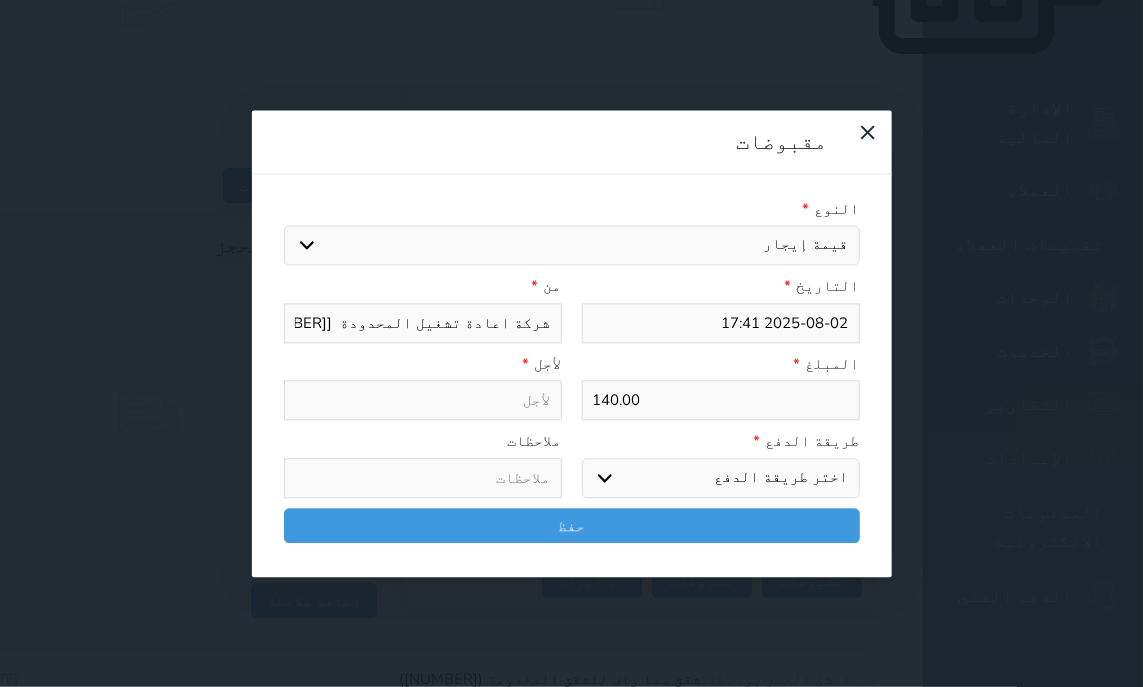 type on "قيمة إيجار - الوحدة - 208" 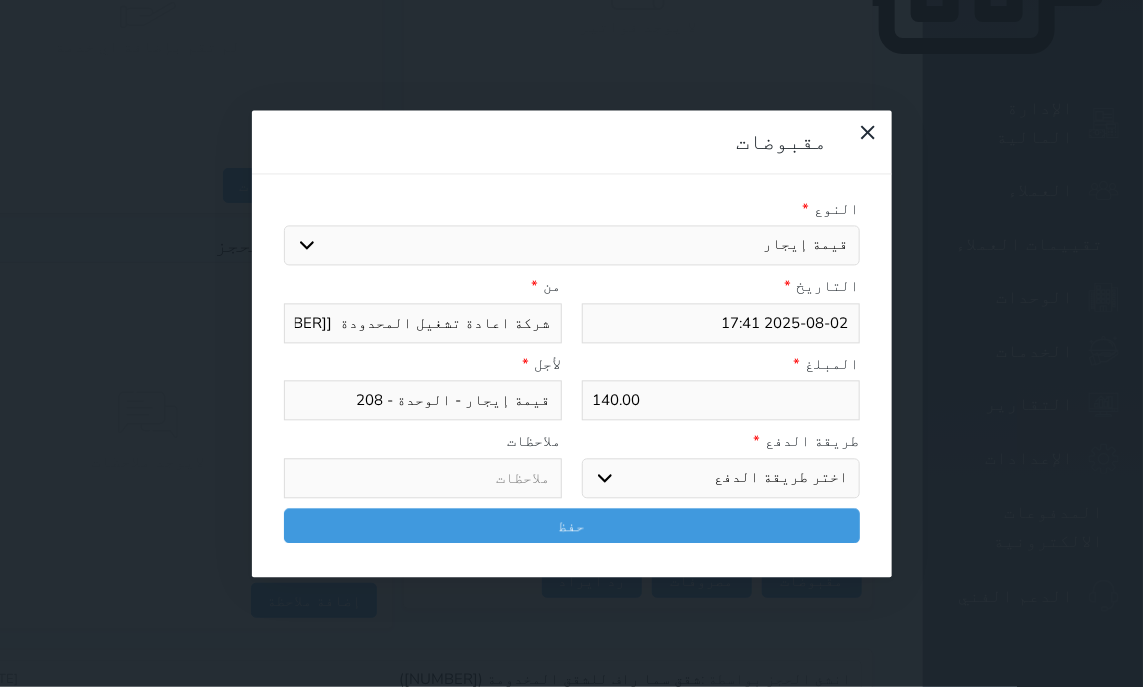 click on "اختر طريقة الدفع   دفع نقدى   تحويل بنكى   مدى   بطاقة ائتمان   آجل" at bounding box center (721, 478) 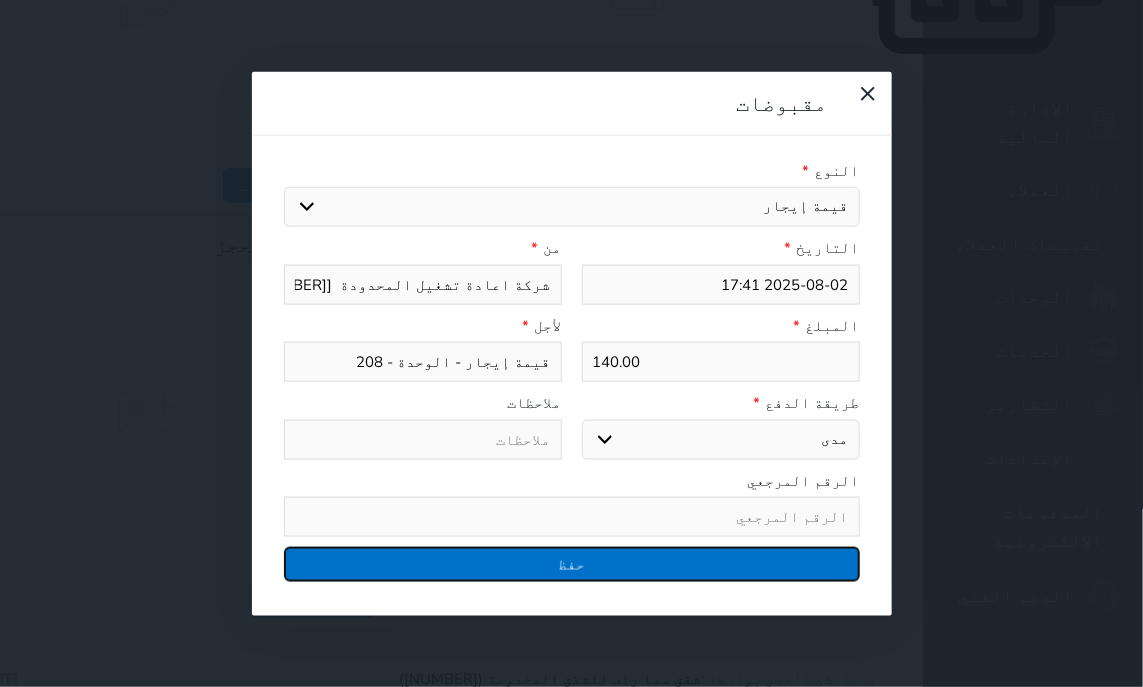click on "حفظ" at bounding box center (572, 564) 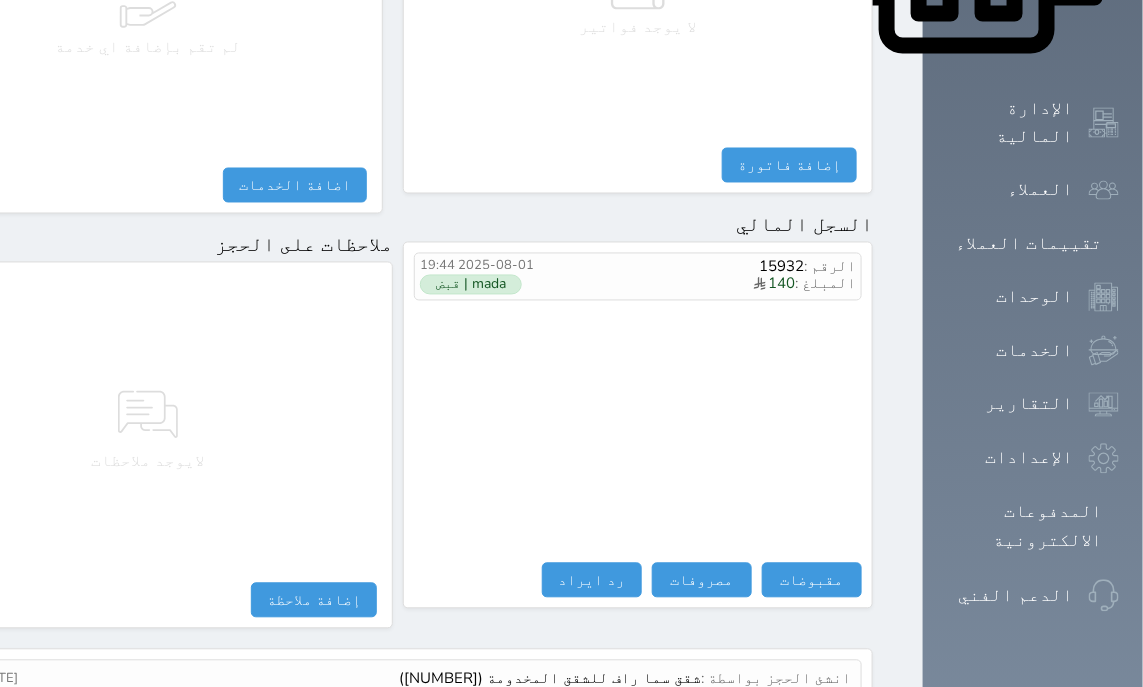 select 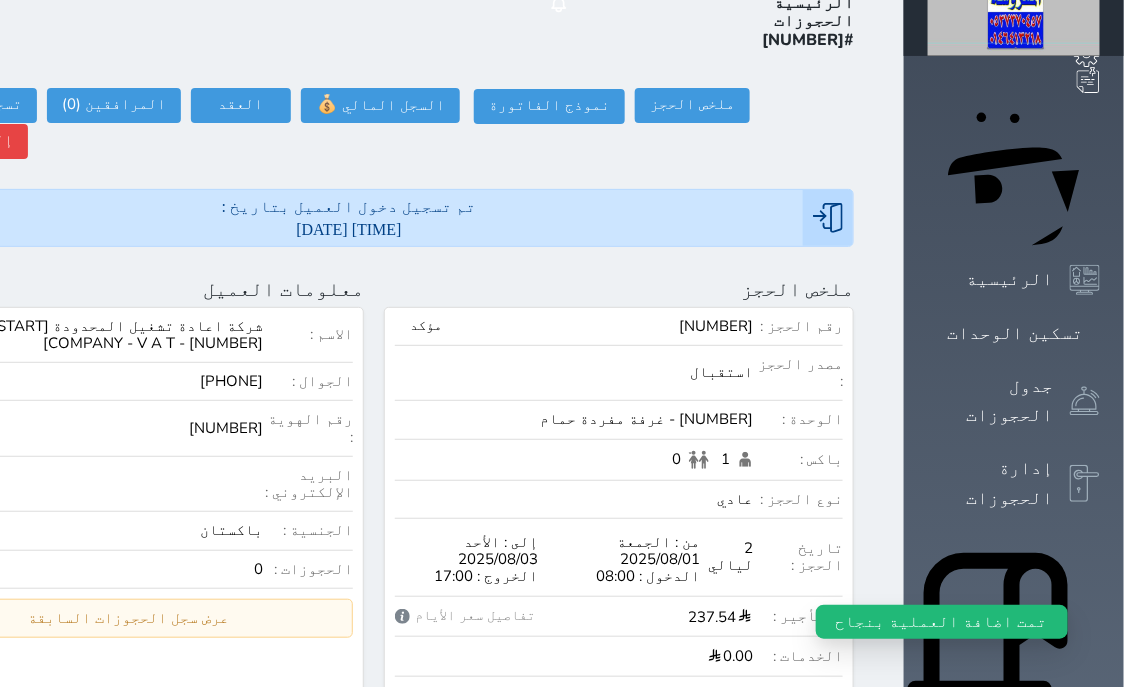 scroll, scrollTop: 0, scrollLeft: 0, axis: both 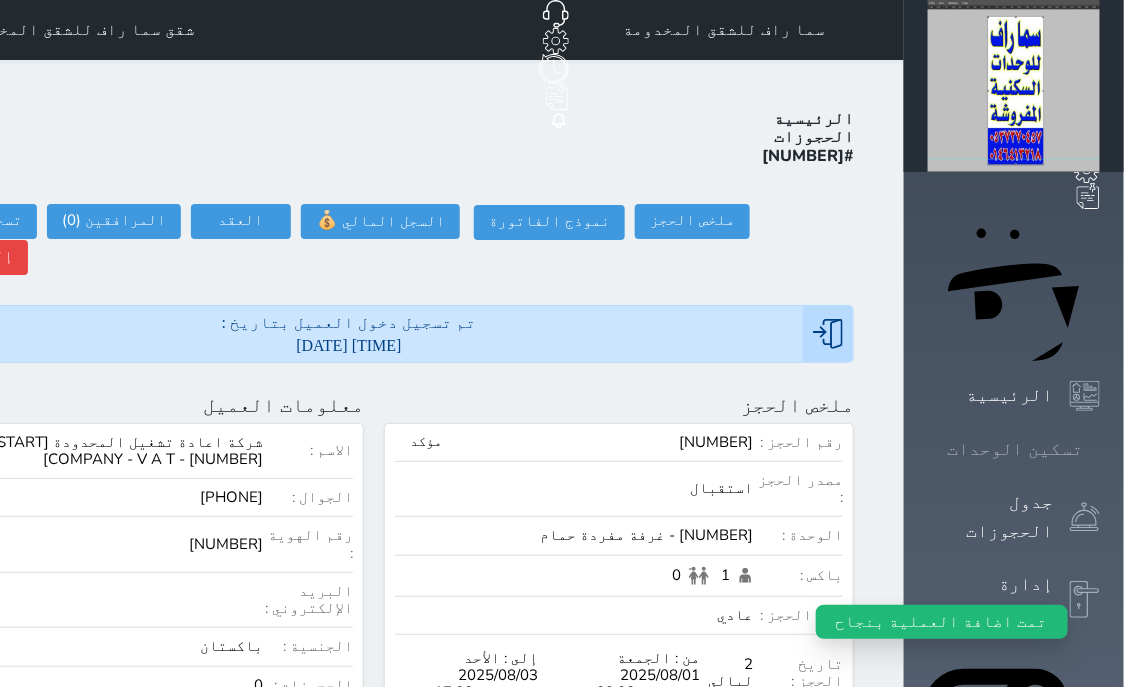 click 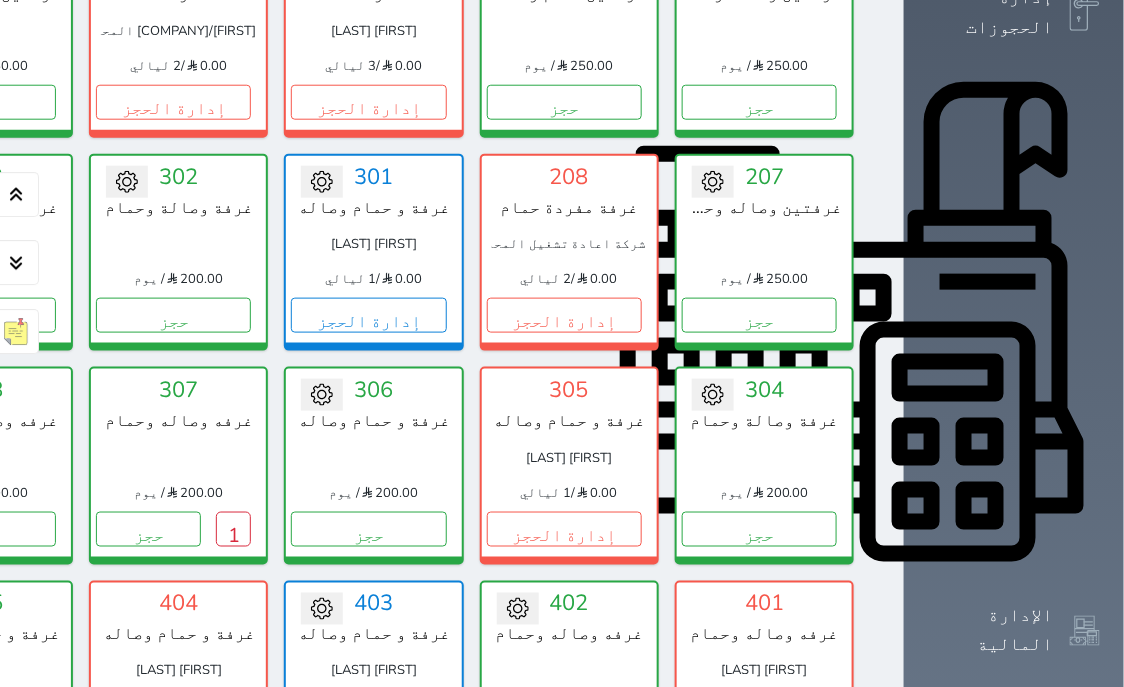 scroll, scrollTop: 841, scrollLeft: 0, axis: vertical 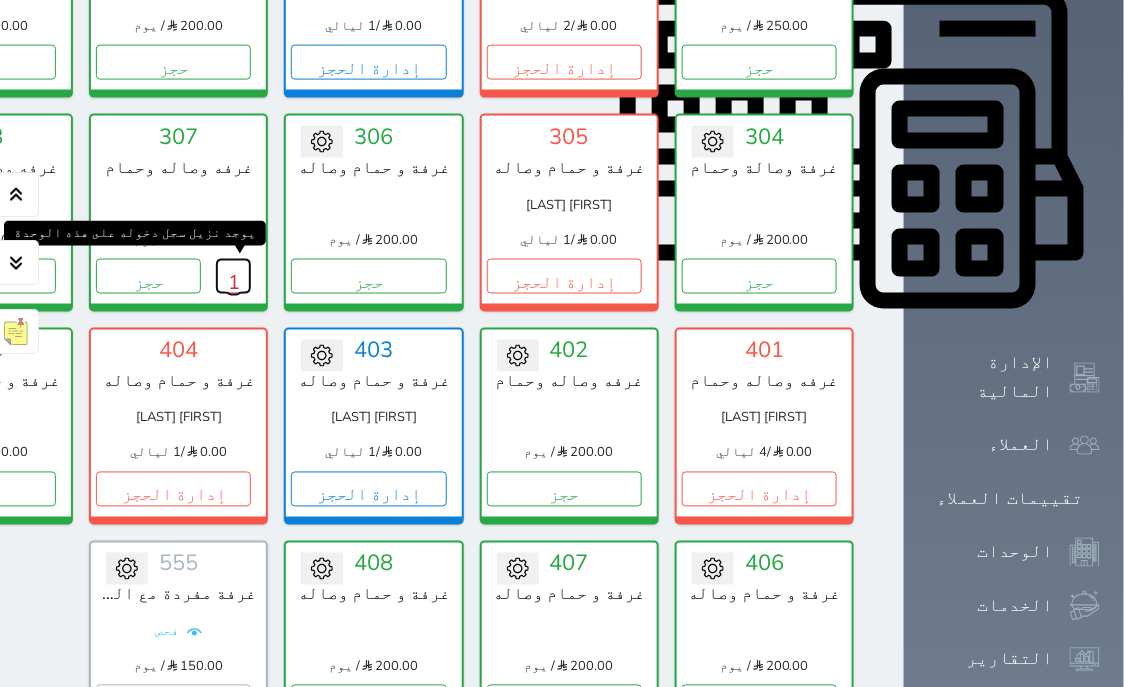 click on "1" at bounding box center [233, 275] 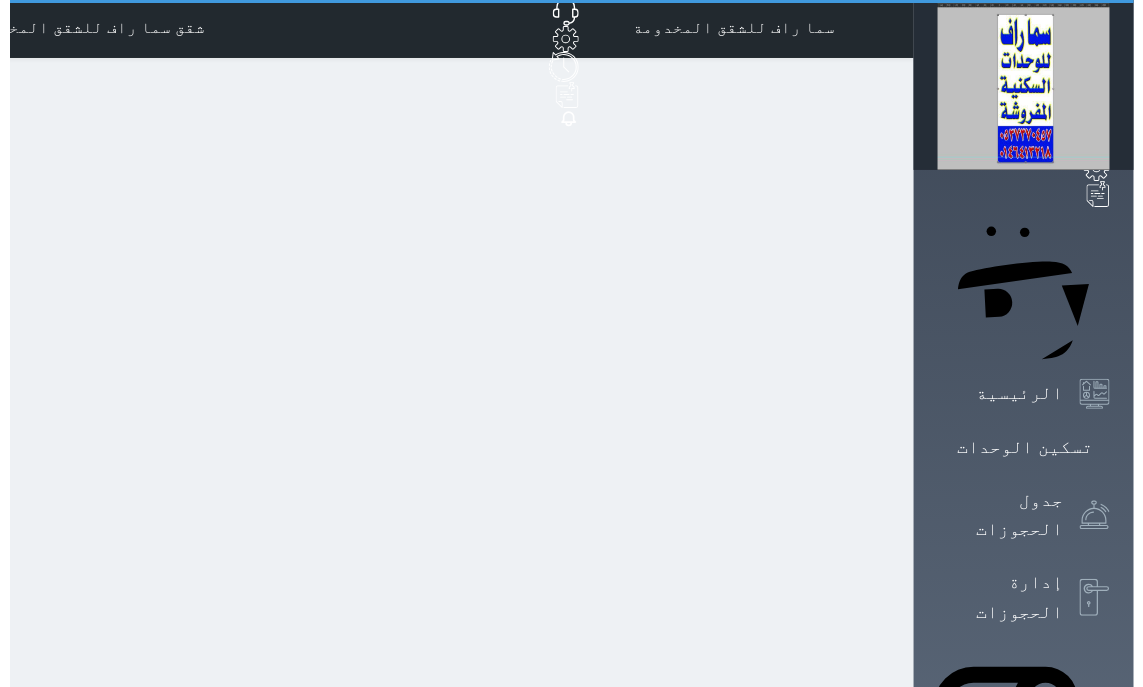 scroll, scrollTop: 0, scrollLeft: 0, axis: both 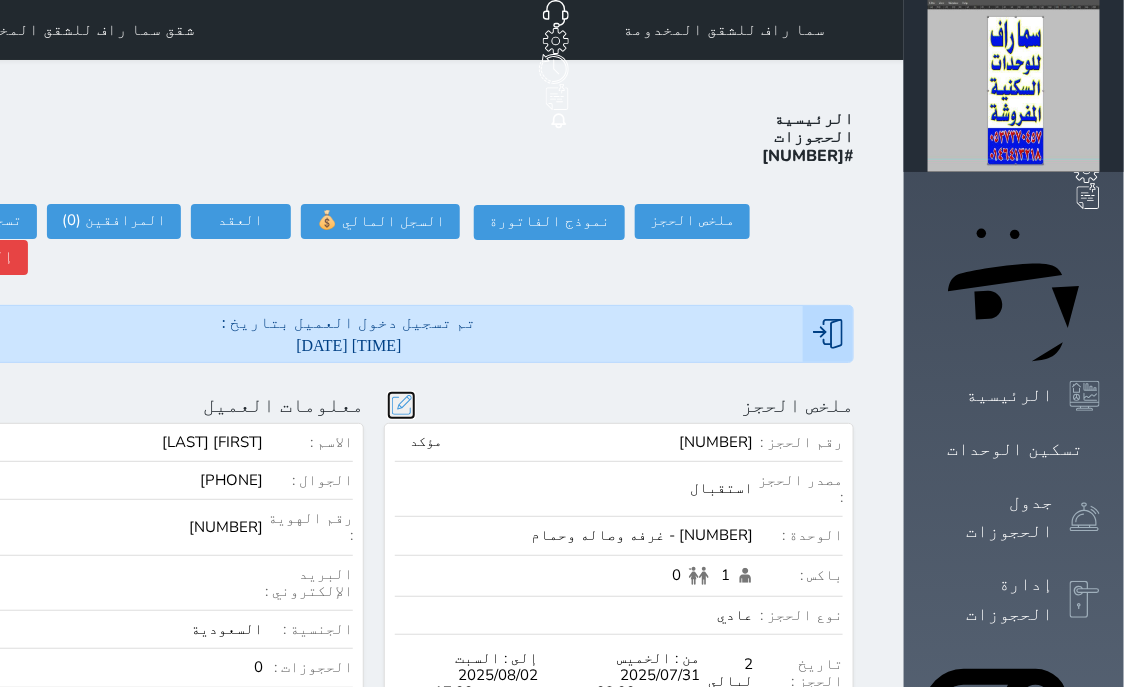 click at bounding box center (401, 405) 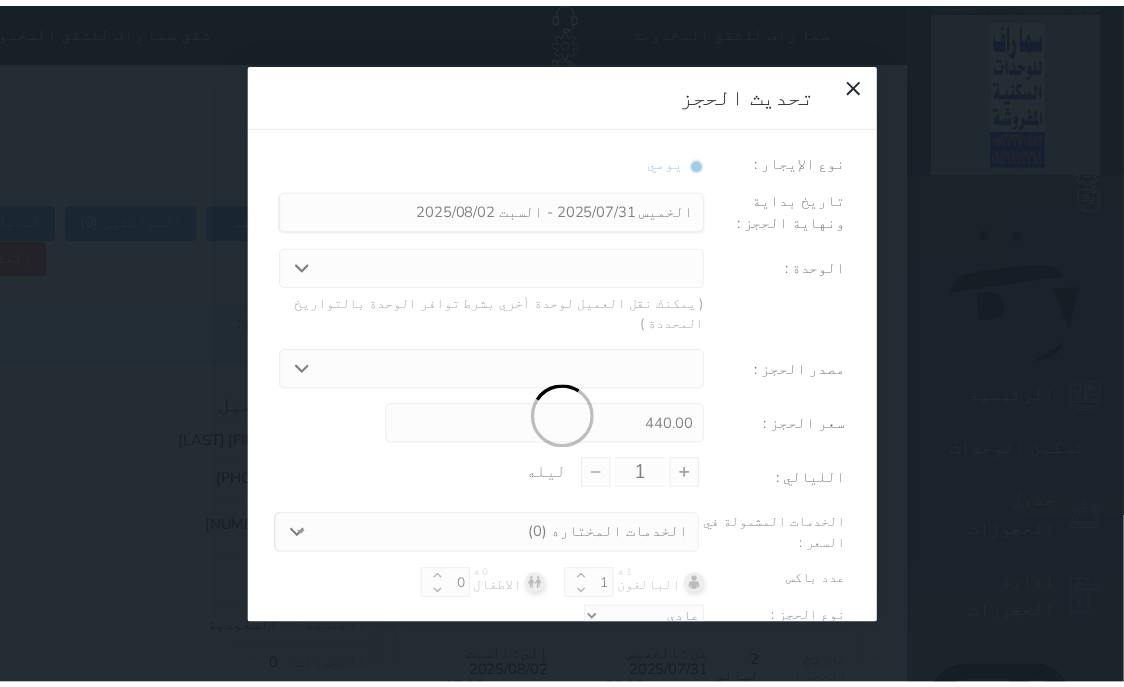 scroll, scrollTop: 44, scrollLeft: 0, axis: vertical 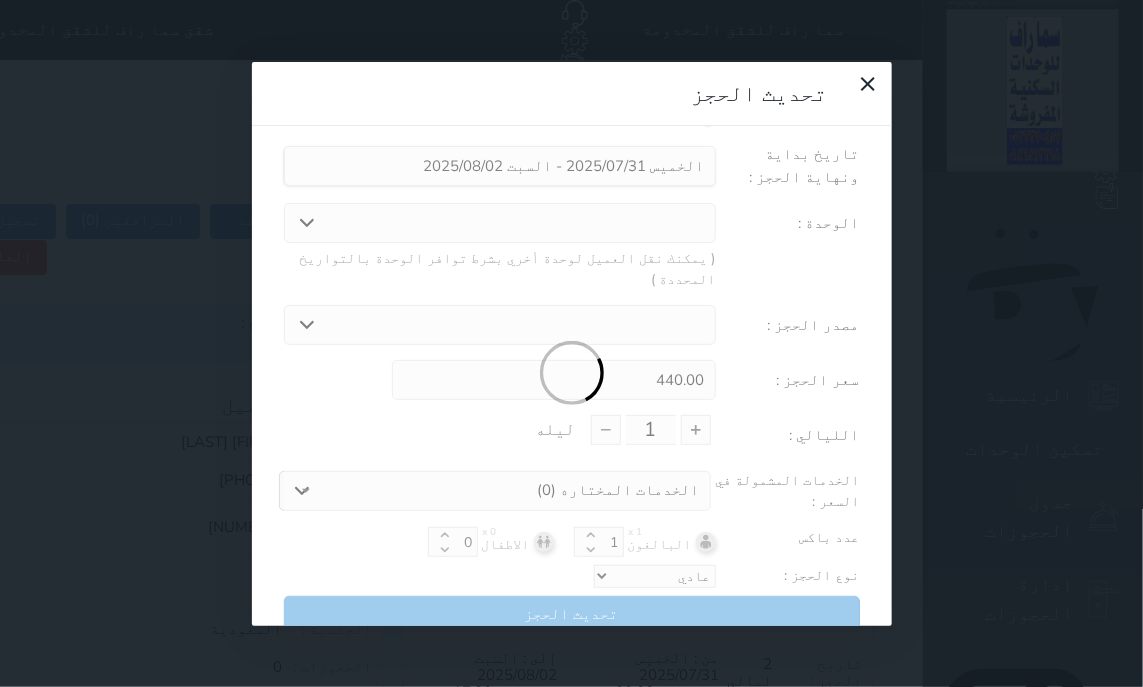 type on "2" 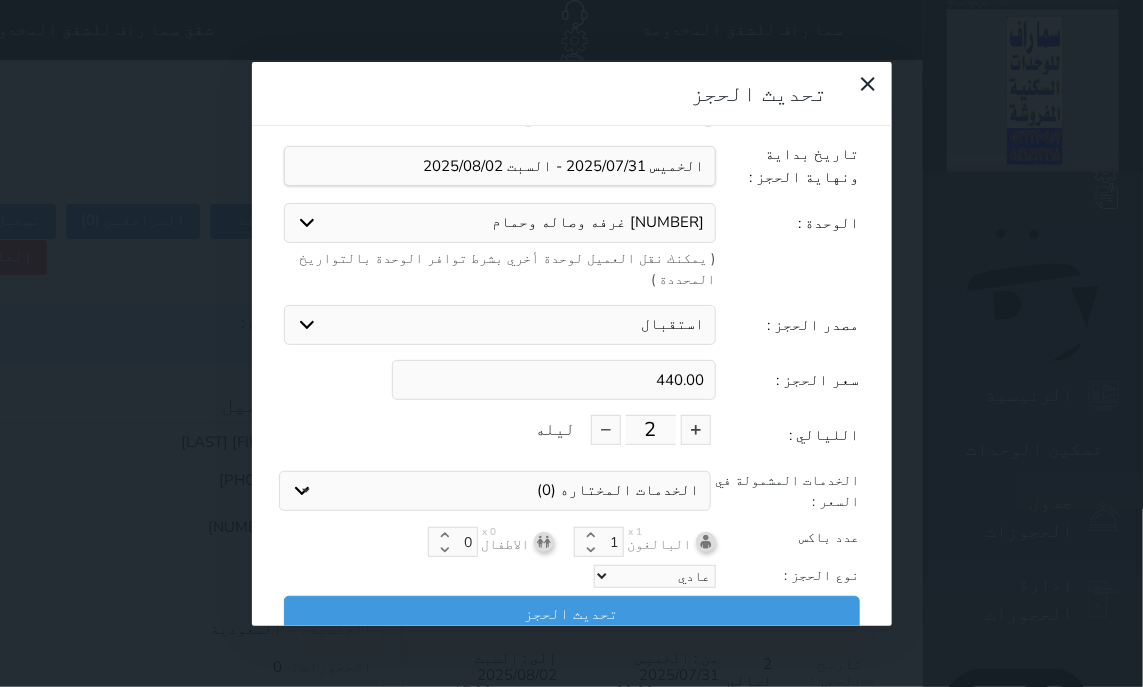 drag, startPoint x: 661, startPoint y: 295, endPoint x: 764, endPoint y: 312, distance: 104.393486 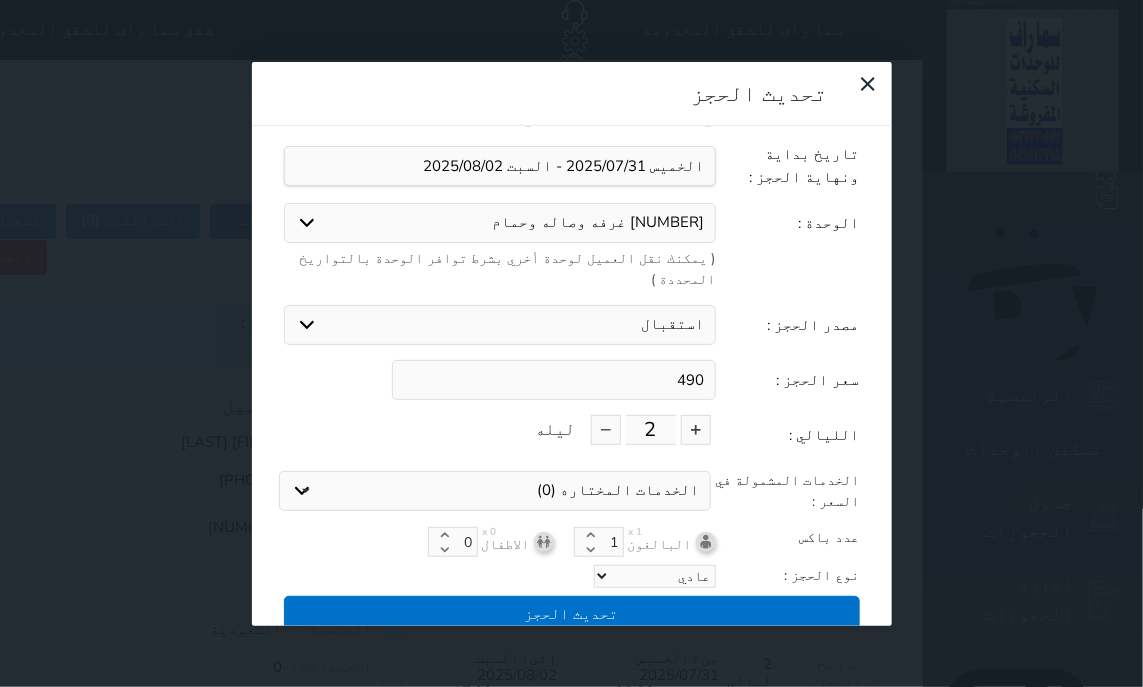type on "490" 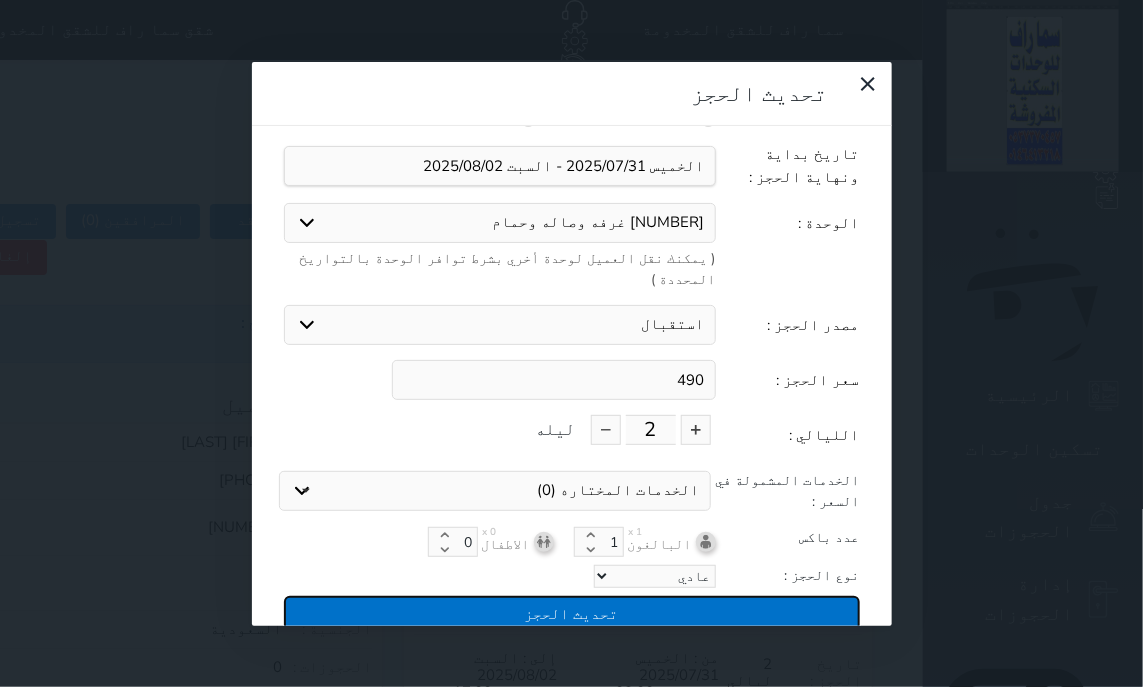 click on "تحديث الحجز" at bounding box center [572, 613] 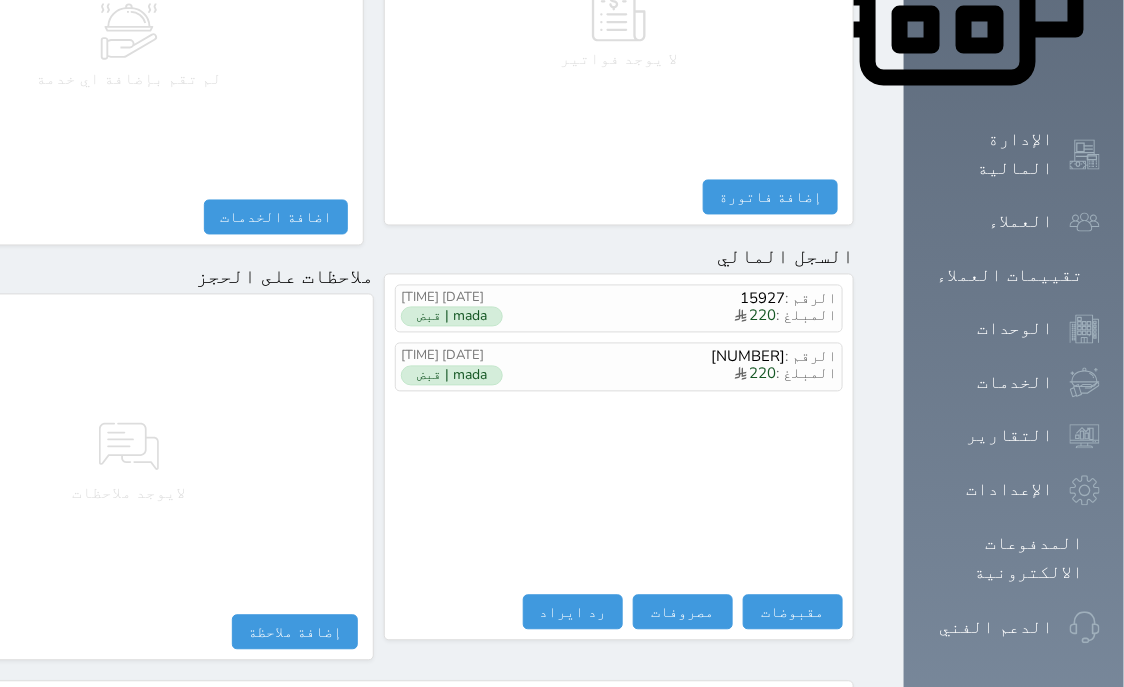 scroll, scrollTop: 1098, scrollLeft: 0, axis: vertical 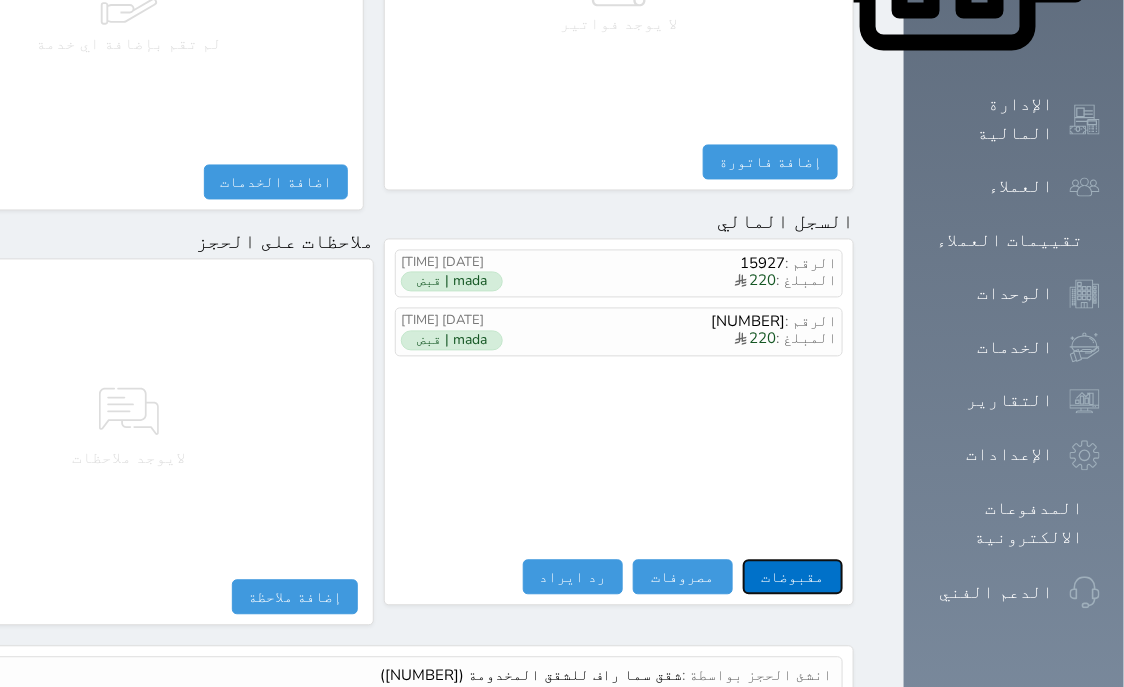 click on "مقبوضات" at bounding box center (793, 577) 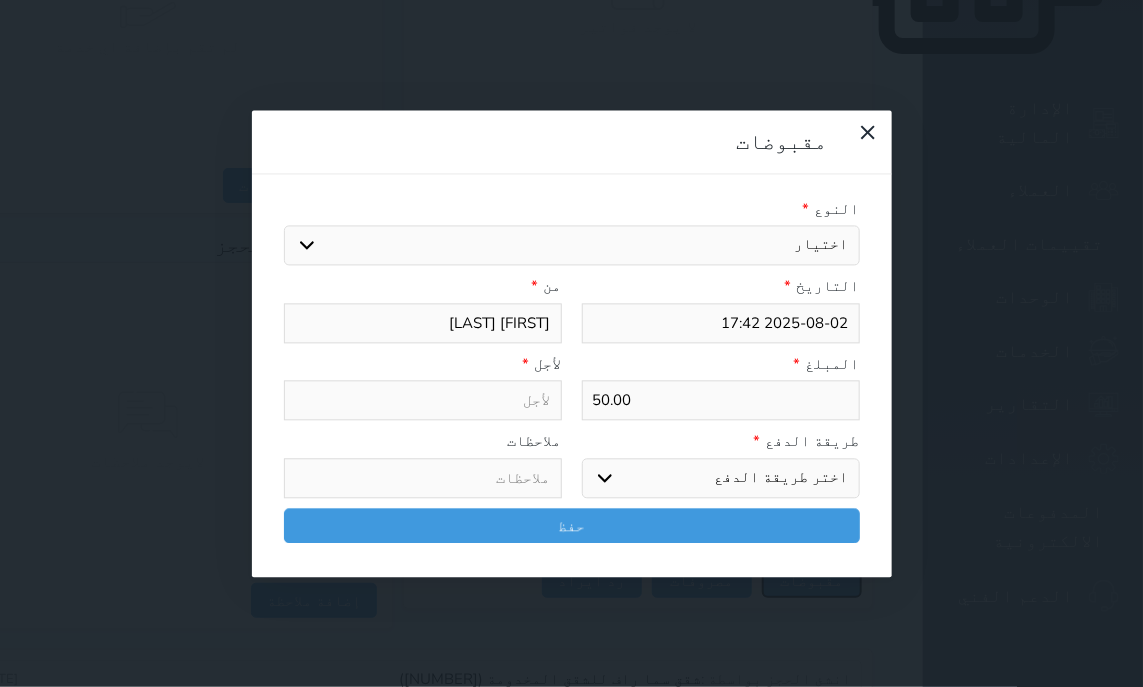 select 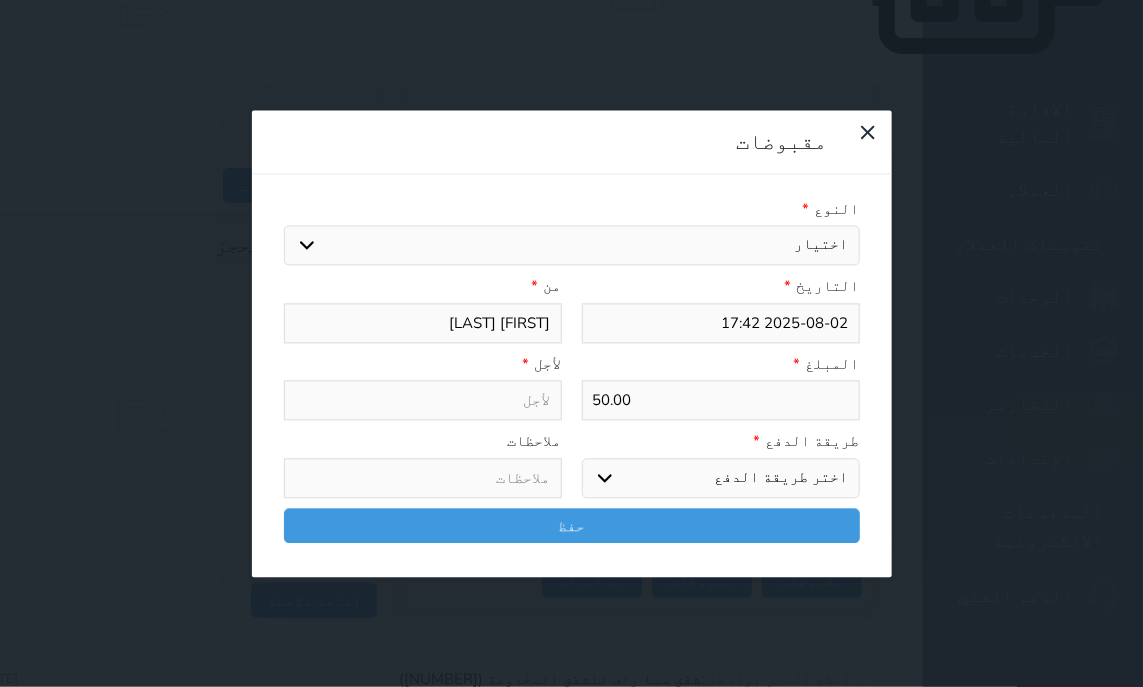click on "اختيار   مقبوضات عامة قيمة إيجار فواتير تامين عربون لا ينطبق آخر مغسلة واي فاي - الإنترنت مواقف السيارات طعام الأغذية والمشروبات مشروبات المشروبات الباردة المشروبات الساخنة الإفطار غداء عشاء مخبز و كعك حمام سباحة الصالة الرياضية سبا و خدمات الجمال اختيار وإسقاط (خدمات النقل) ميني بار كابل - تلفزيون سرير إضافي تصفيف الشعر التسوق خدمات الجولات السياحية المنظمة خدمات الدليل السياحي" at bounding box center [572, 246] 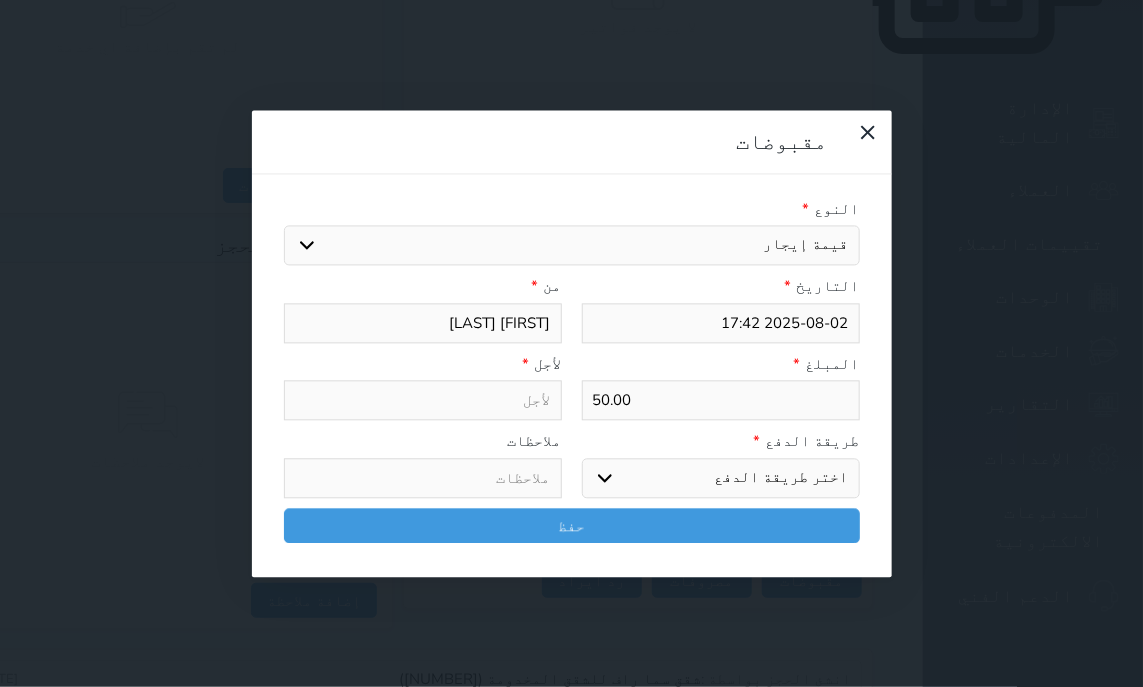 select 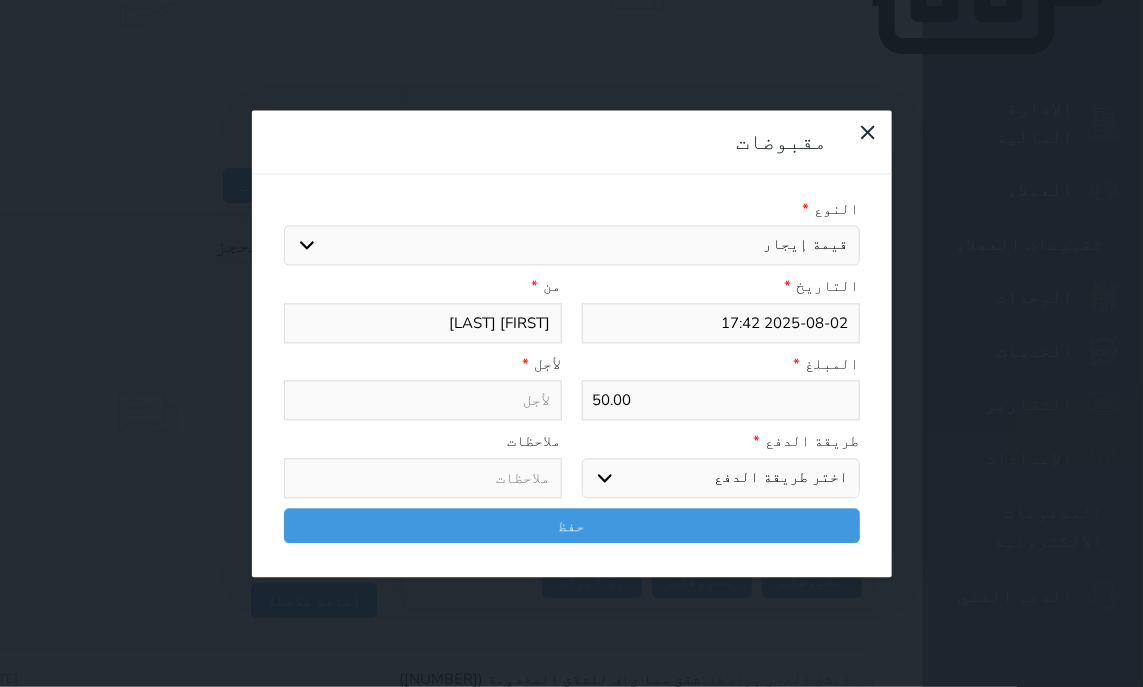 type on "قيمة إيجار - الوحدة - 307" 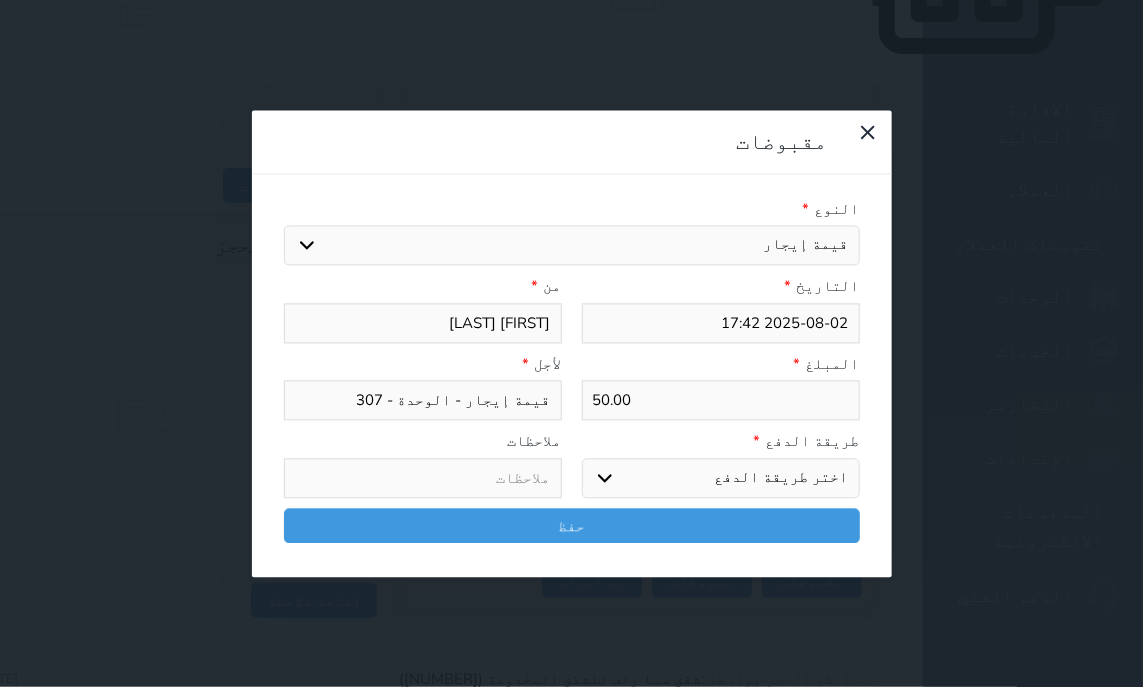 click on "اختر طريقة الدفع   دفع نقدى   تحويل بنكى   مدى   بطاقة ائتمان   آجل" at bounding box center (721, 478) 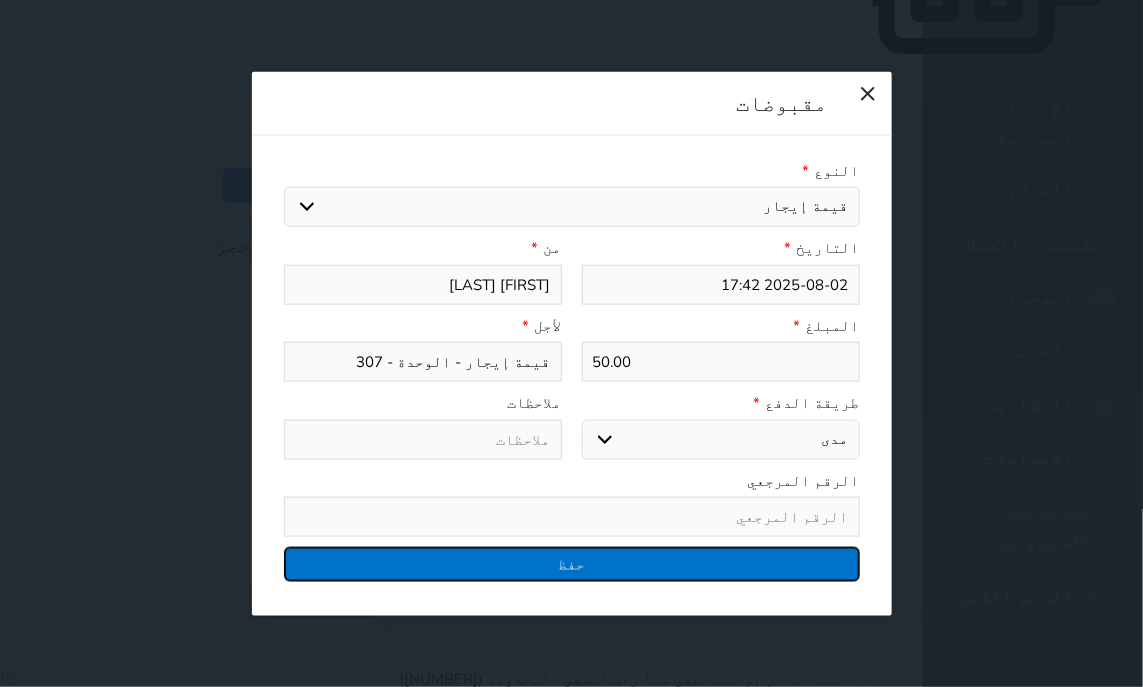 click on "حفظ" at bounding box center [572, 564] 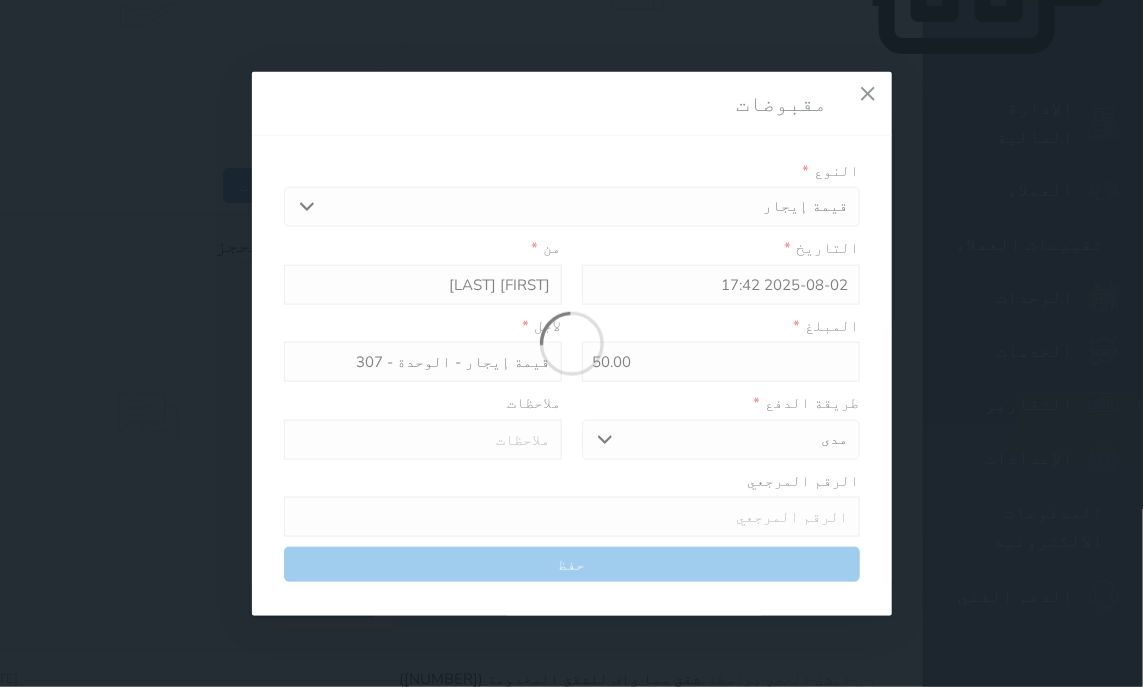 select 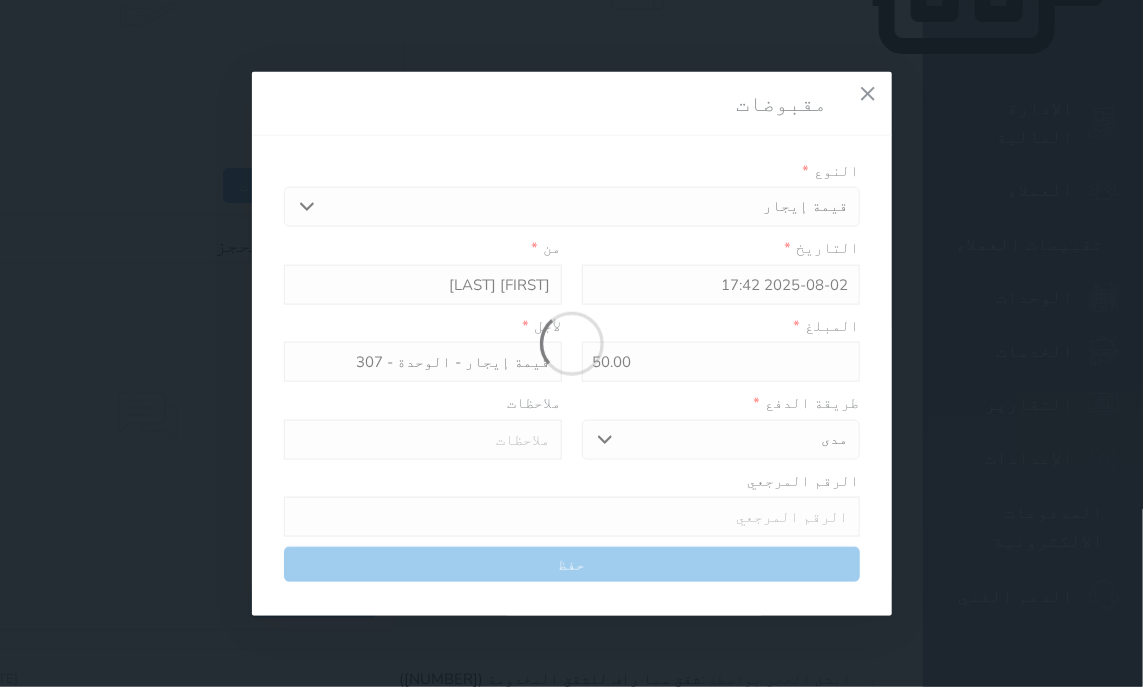 type 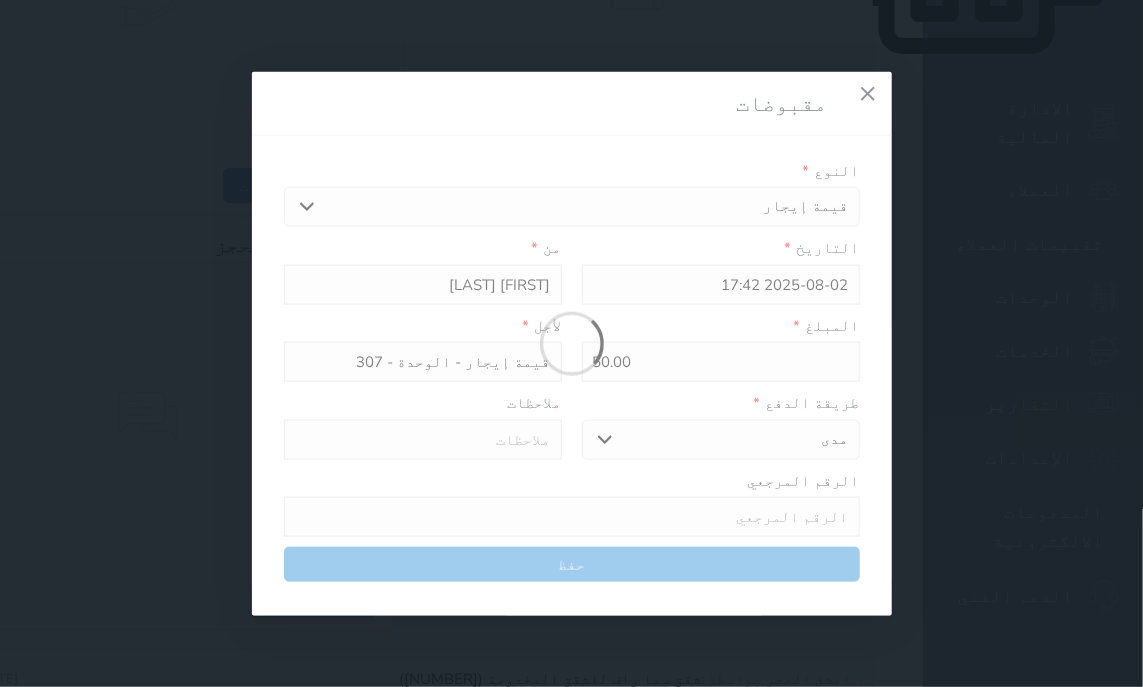 type on "0" 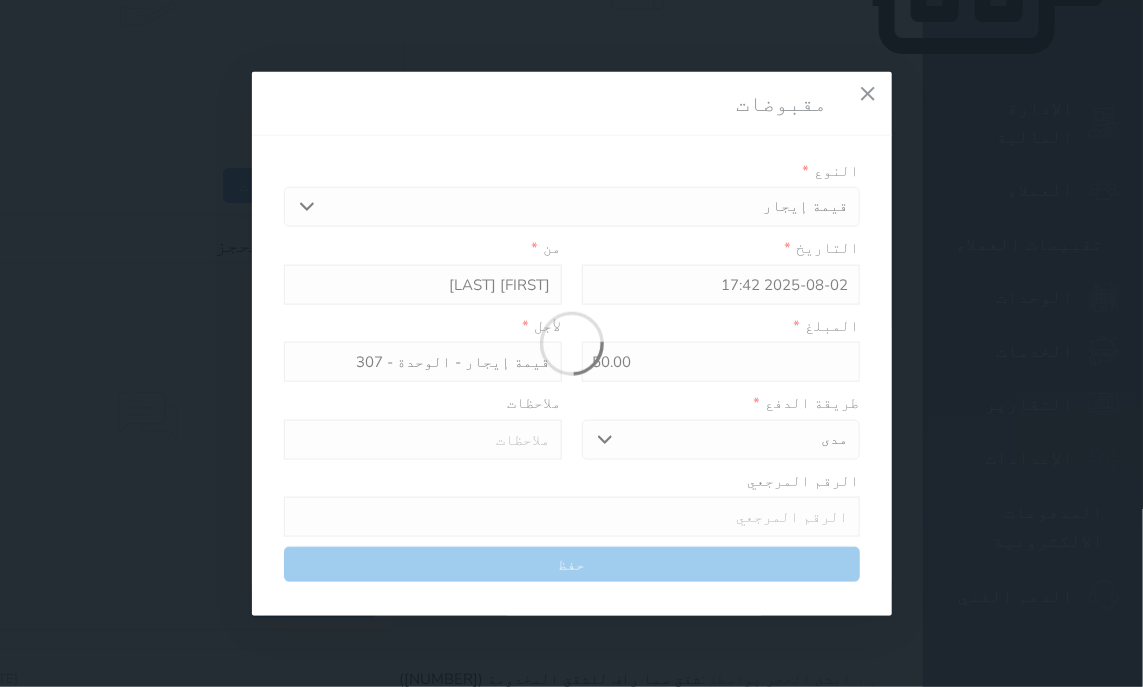 select 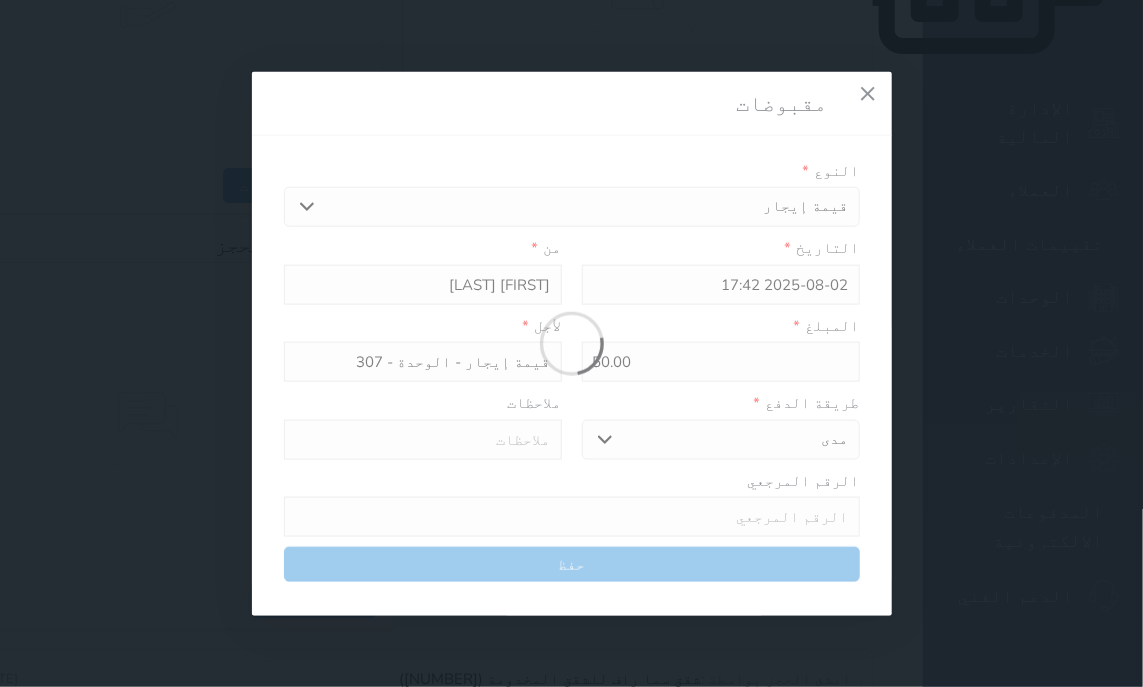 type on "0" 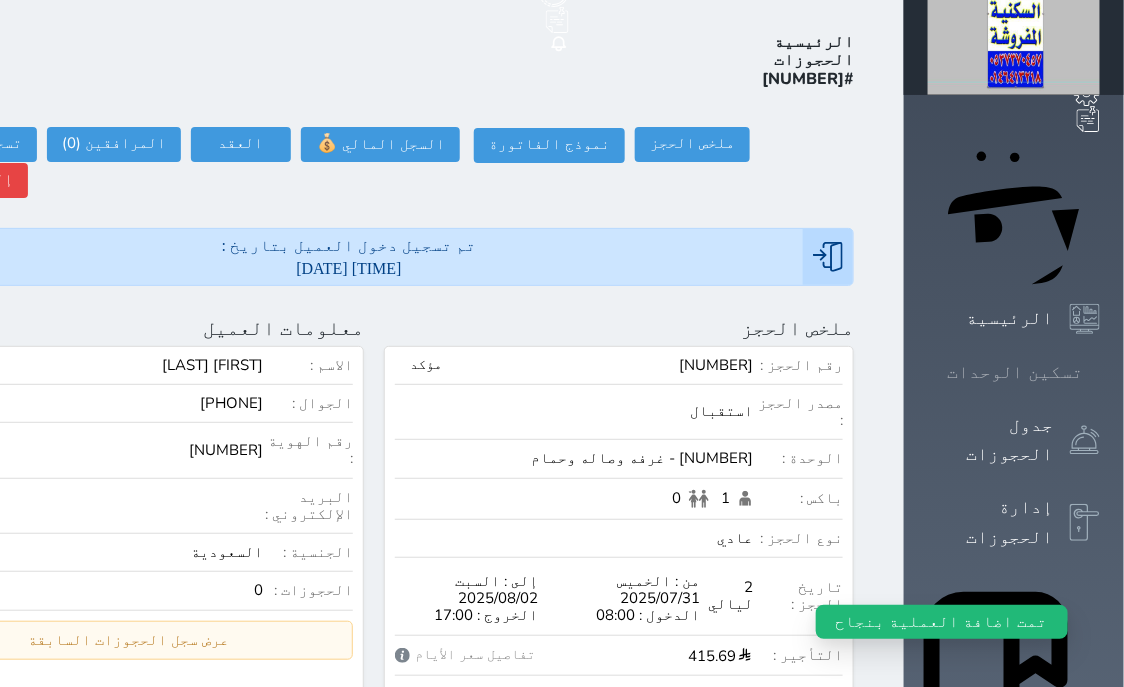 click 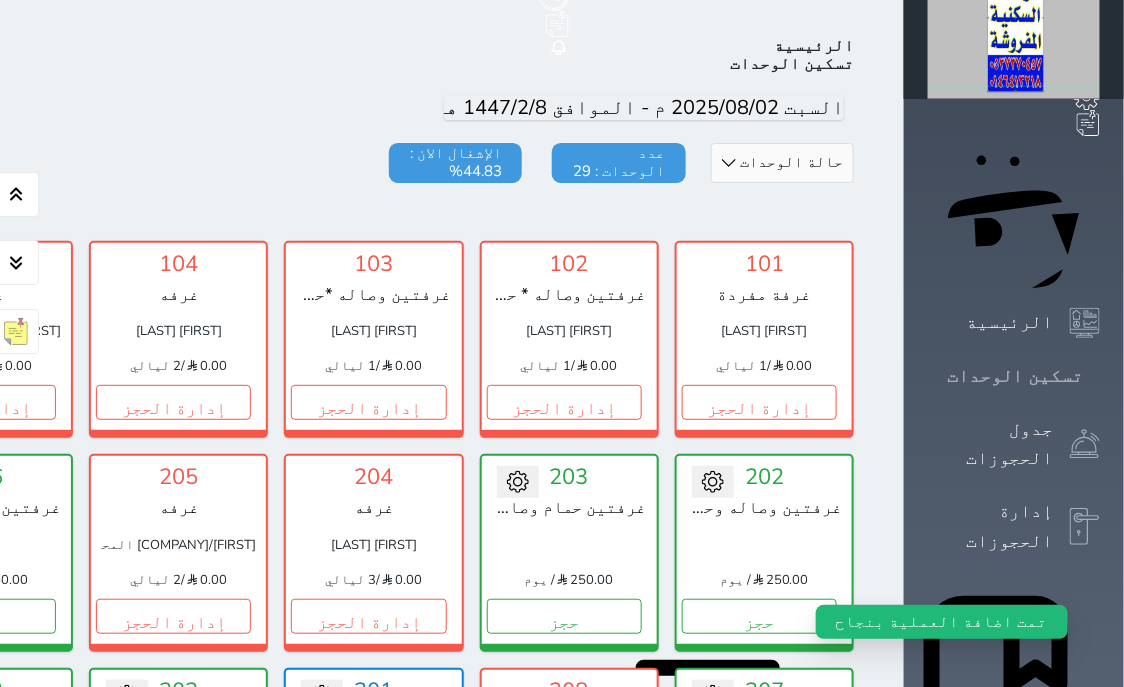 scroll, scrollTop: 78, scrollLeft: 0, axis: vertical 